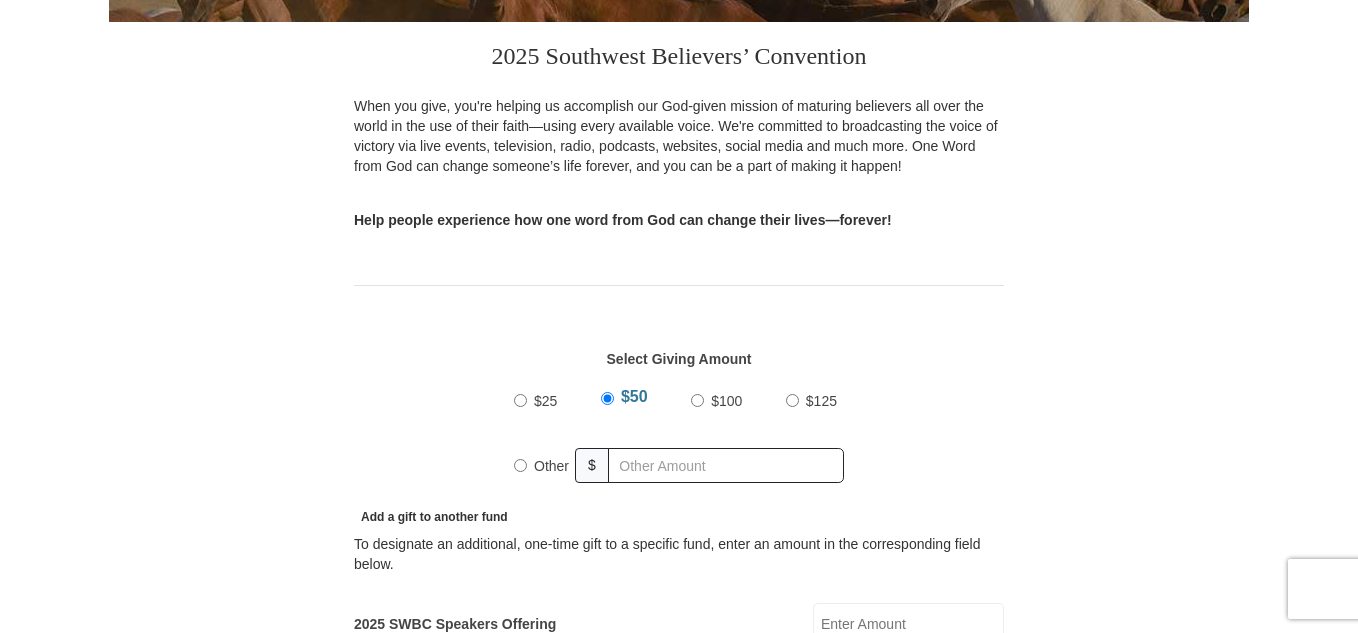 scroll, scrollTop: 400, scrollLeft: 0, axis: vertical 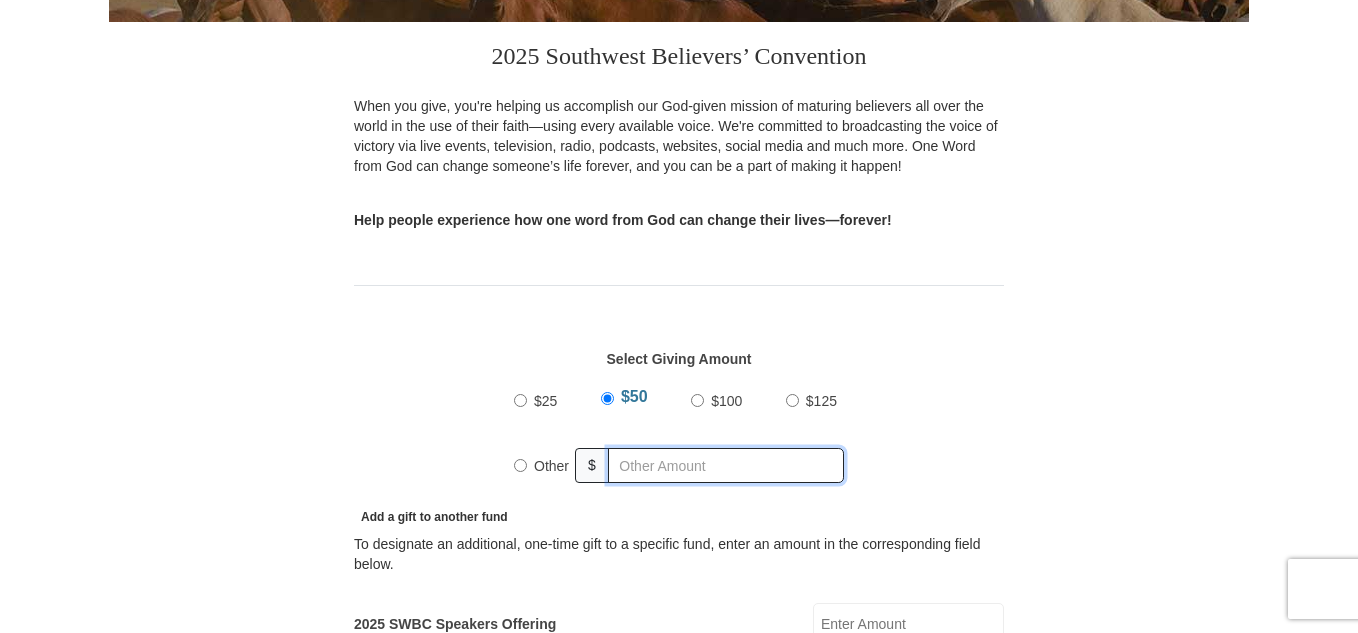 radio on "true" 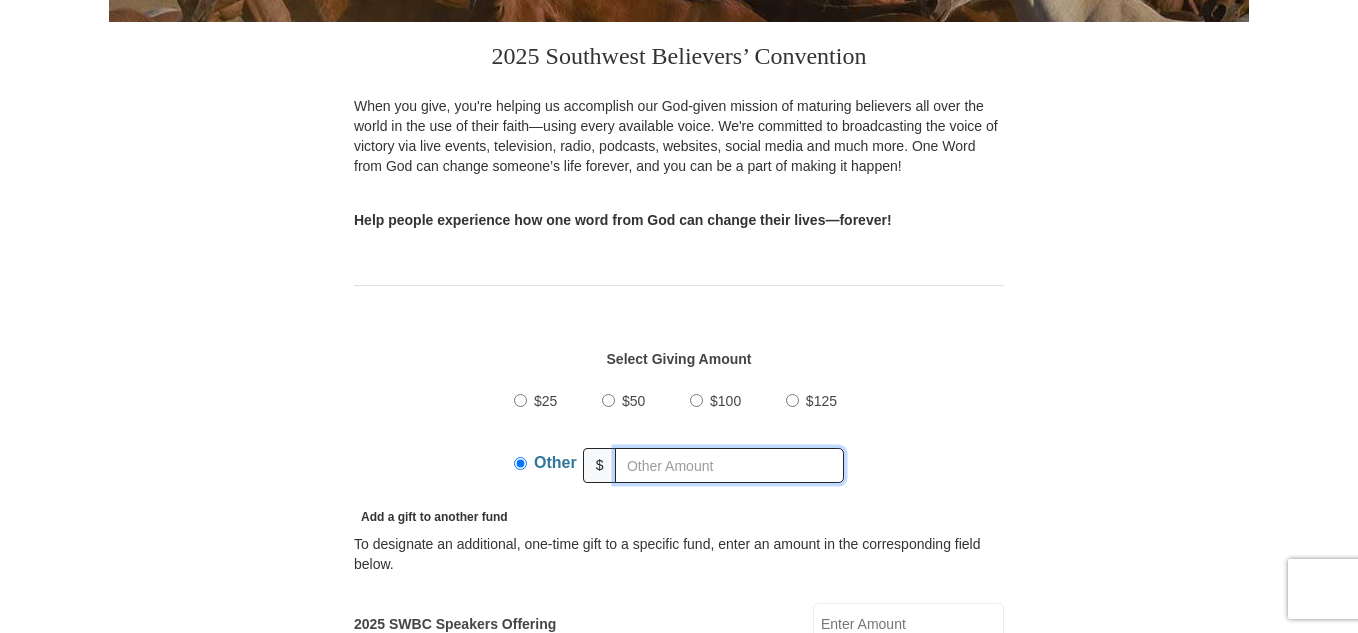 click at bounding box center [729, 465] 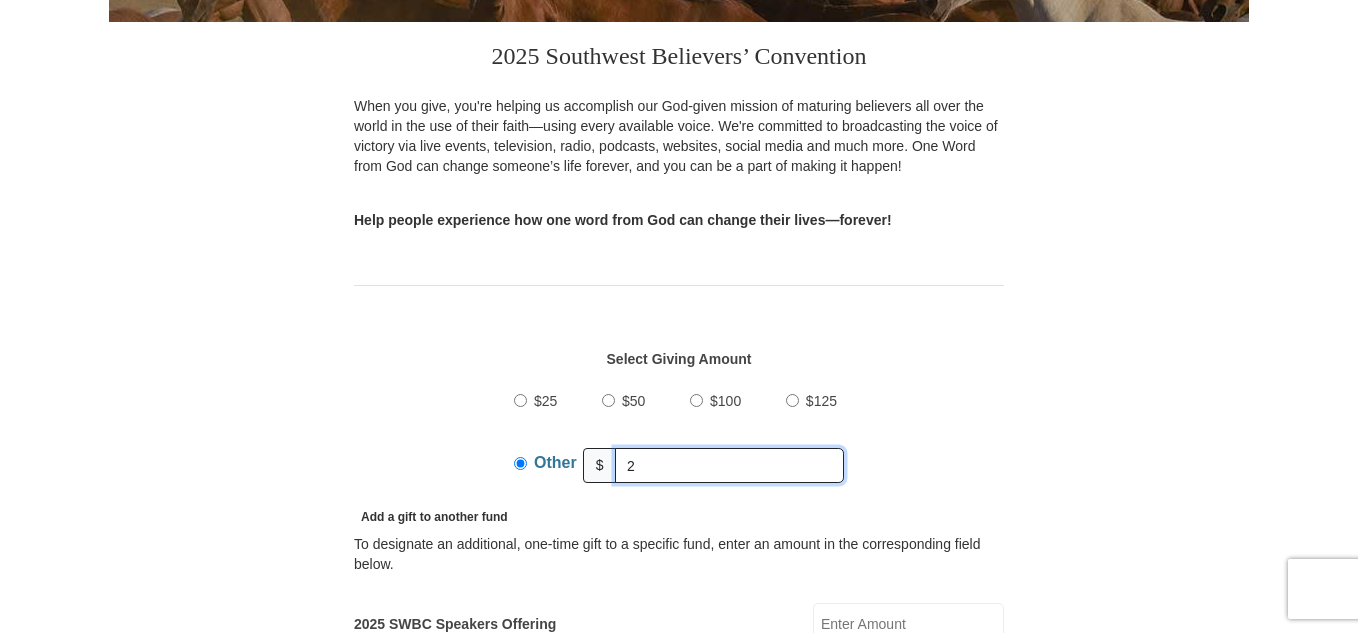 type on "27" 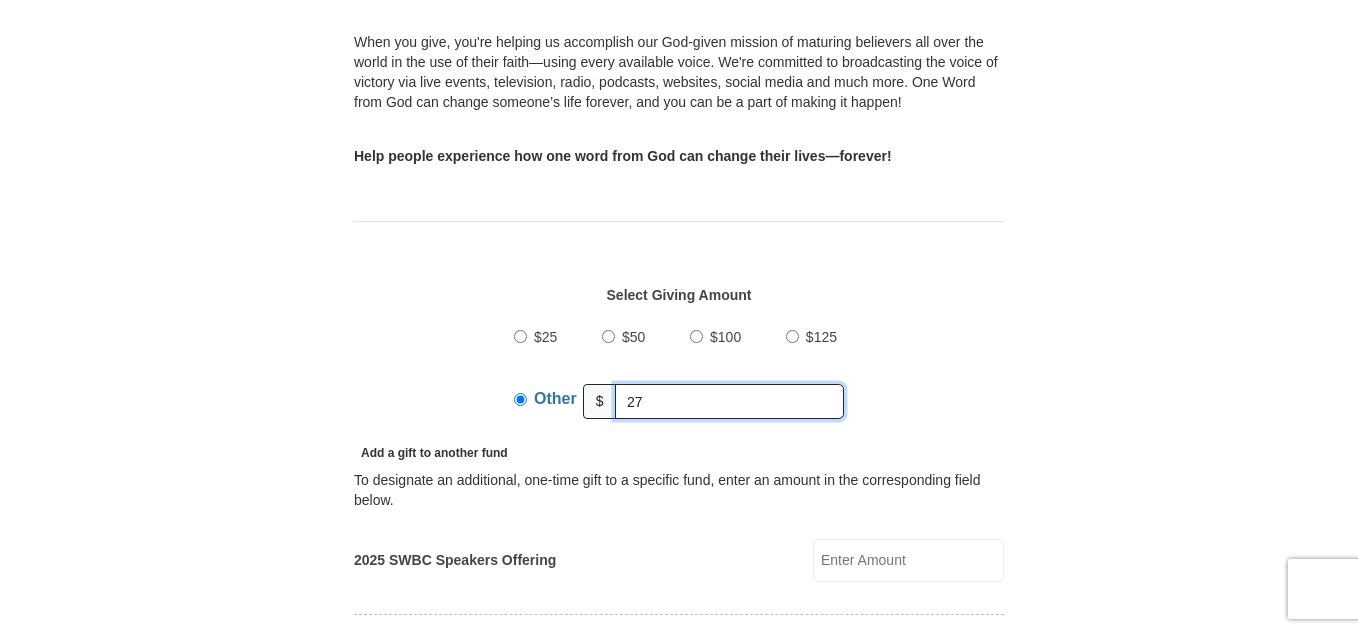 scroll, scrollTop: 500, scrollLeft: 0, axis: vertical 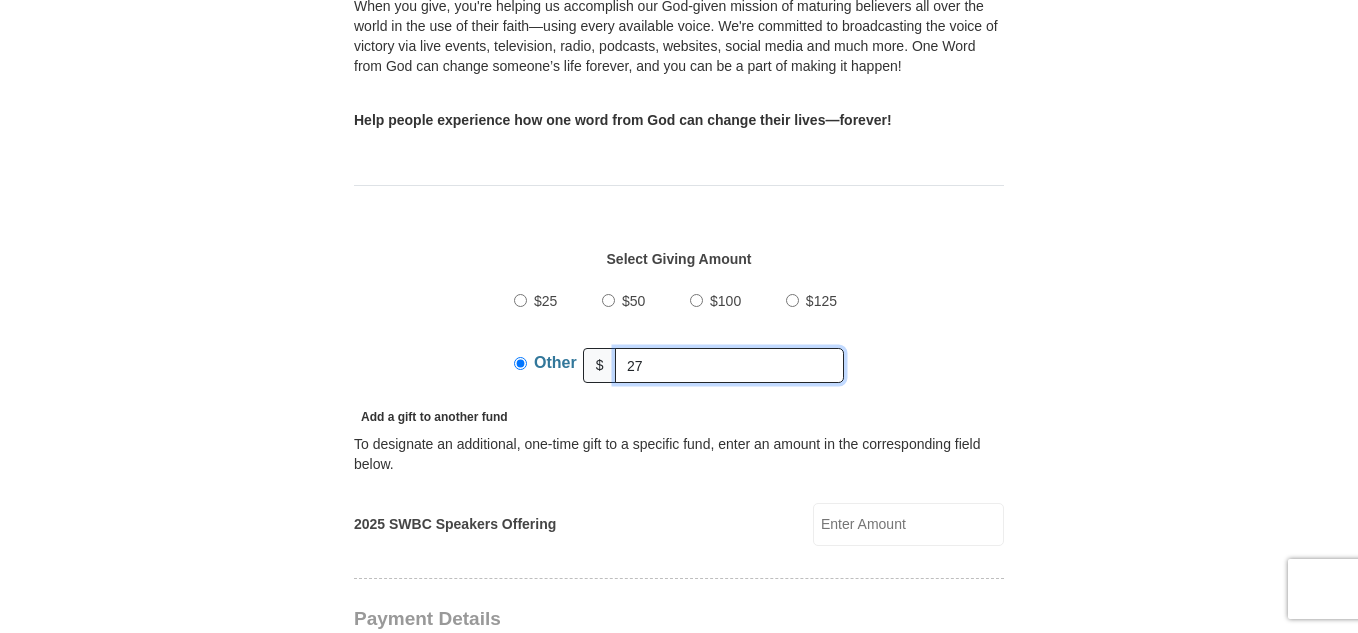 drag, startPoint x: 698, startPoint y: 371, endPoint x: 543, endPoint y: 380, distance: 155.26108 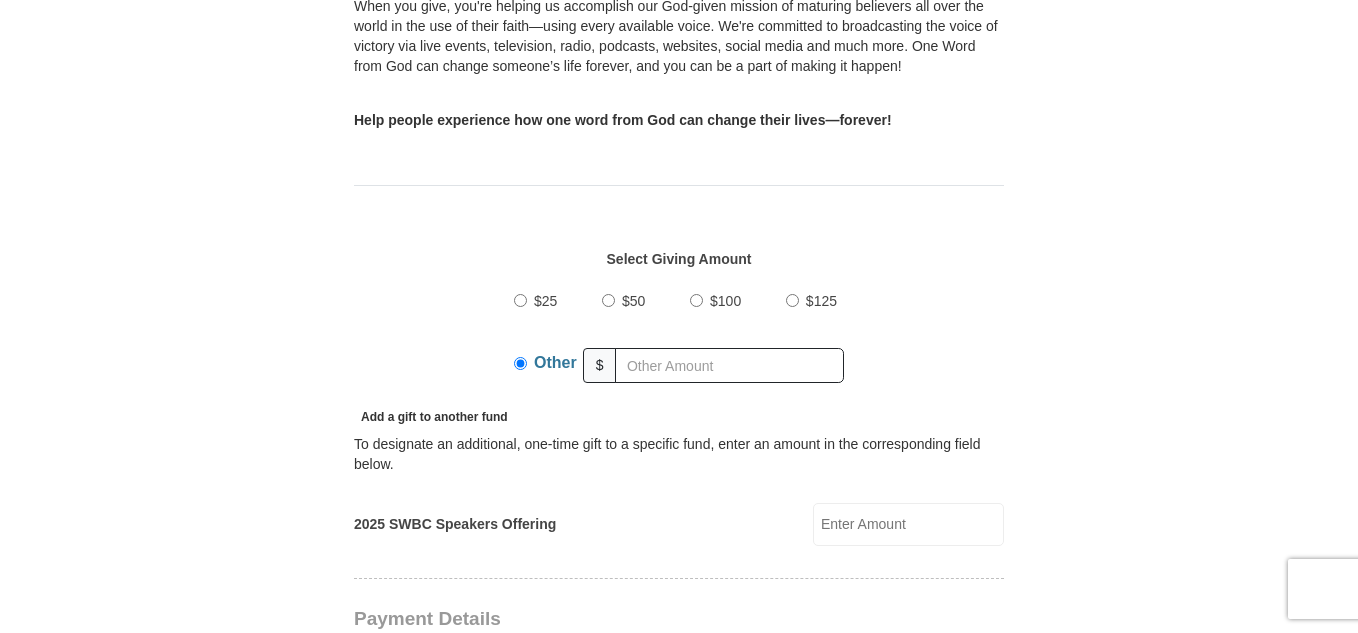 click on "2025 SWBC Speakers Offering" at bounding box center [908, 524] 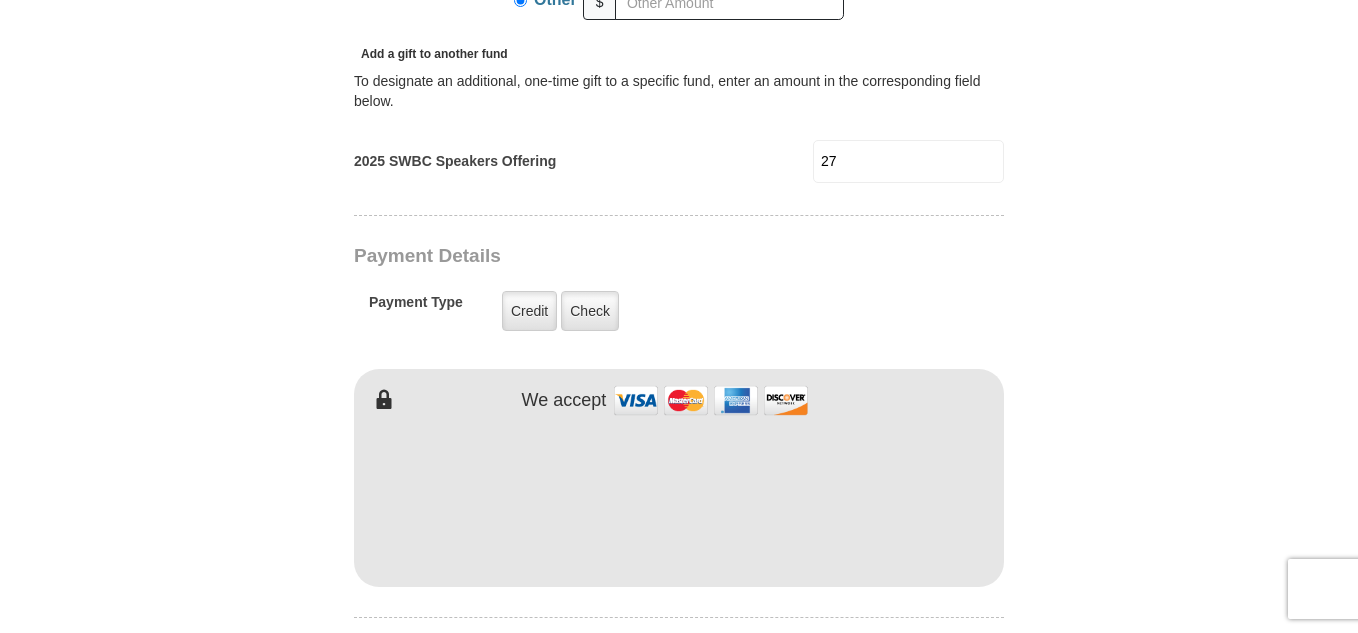 scroll, scrollTop: 900, scrollLeft: 0, axis: vertical 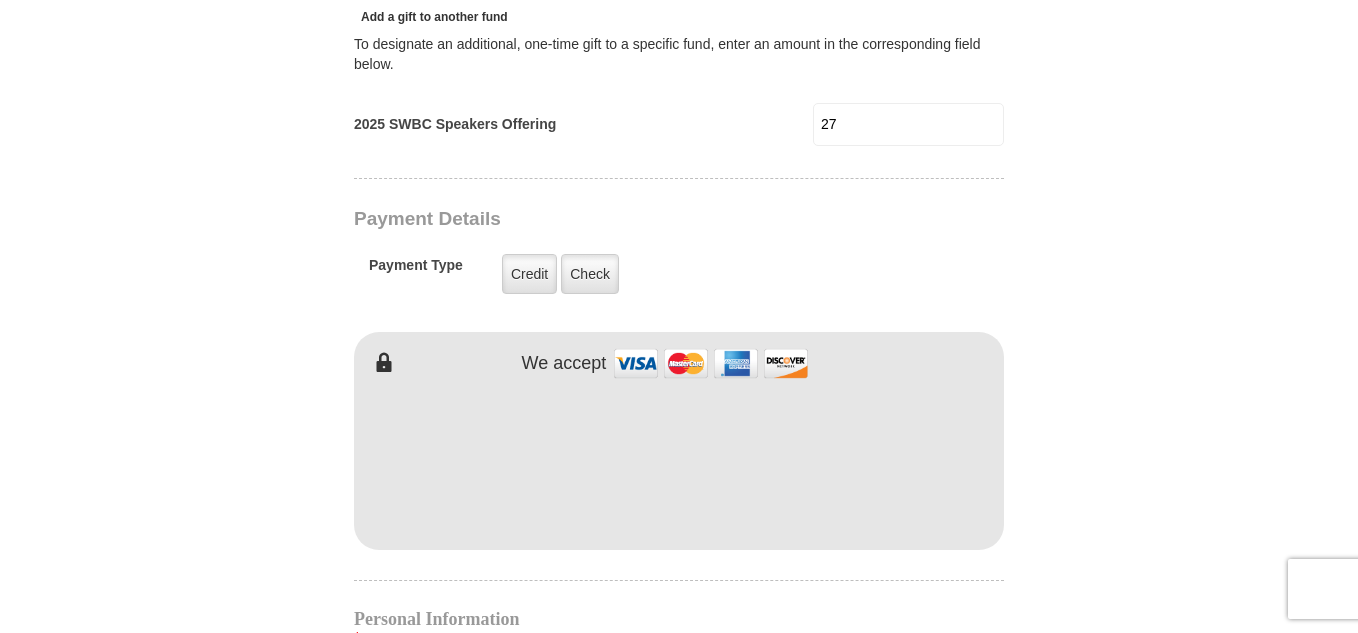 type on "27" 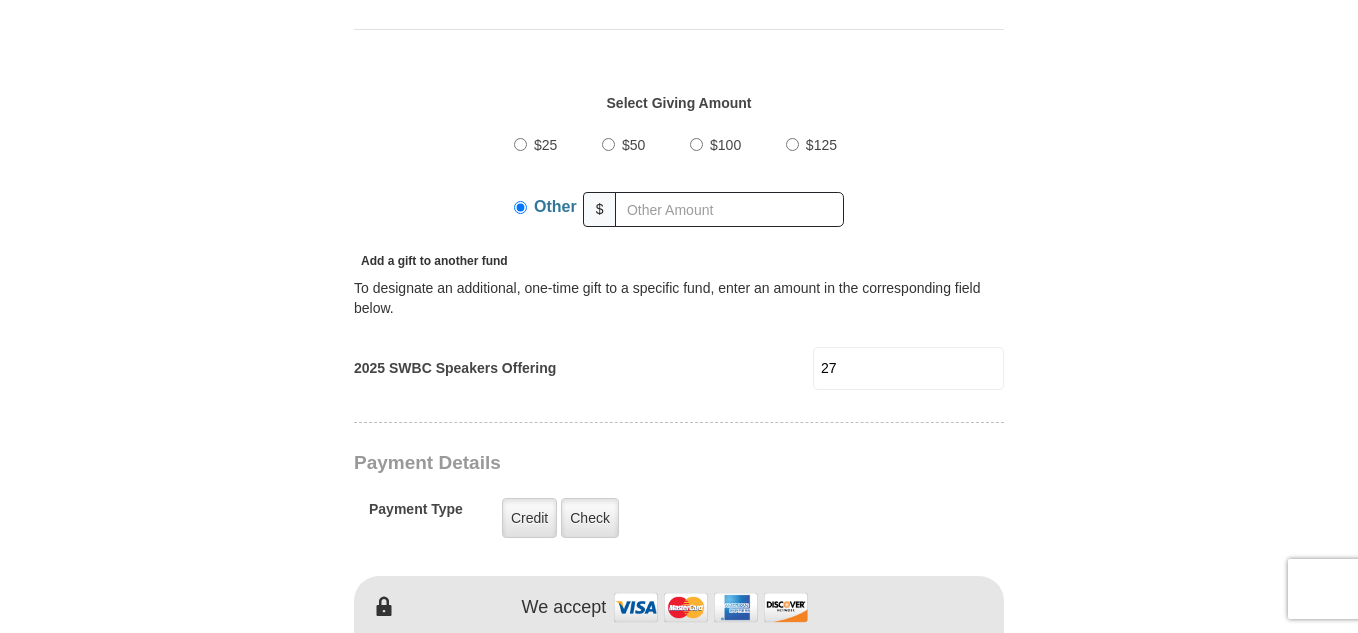 scroll, scrollTop: 500, scrollLeft: 0, axis: vertical 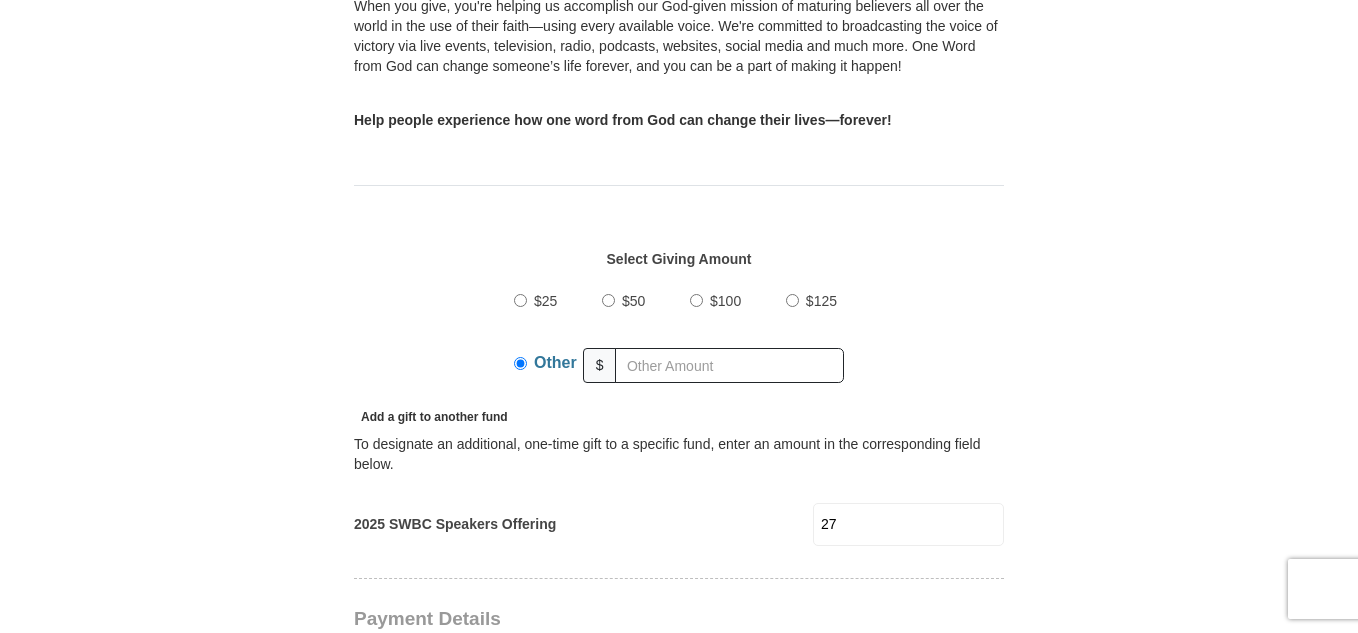 click on "27" at bounding box center [908, 524] 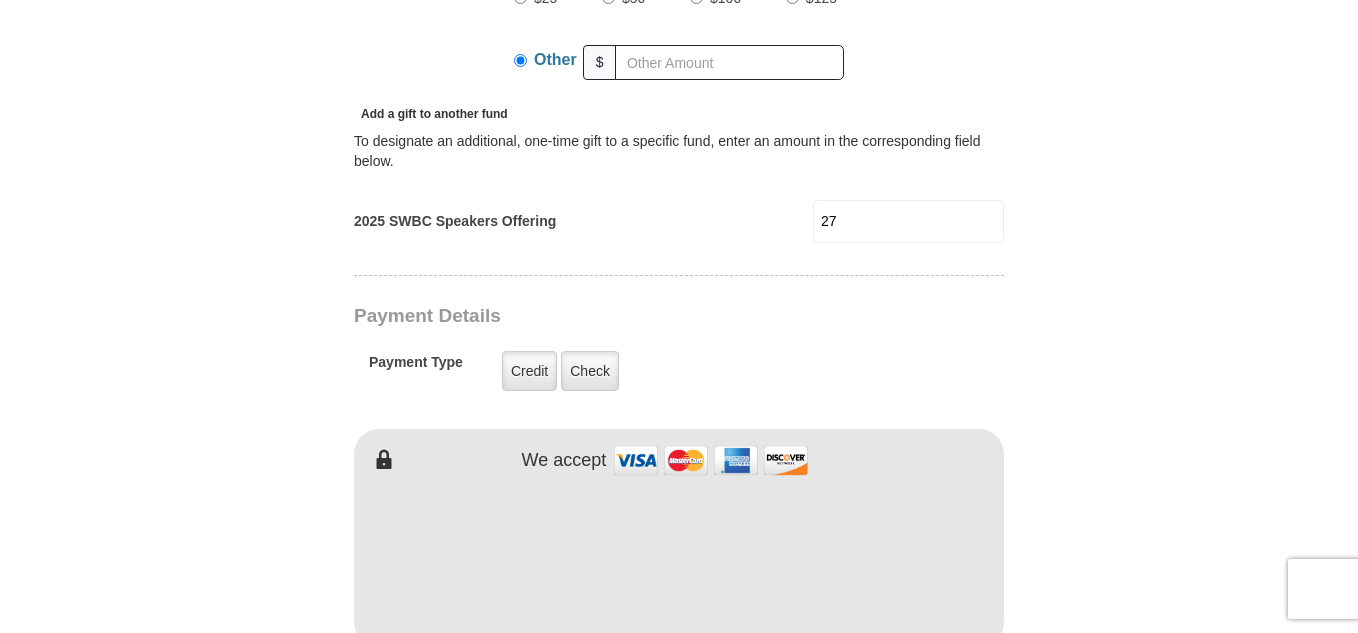 scroll, scrollTop: 900, scrollLeft: 0, axis: vertical 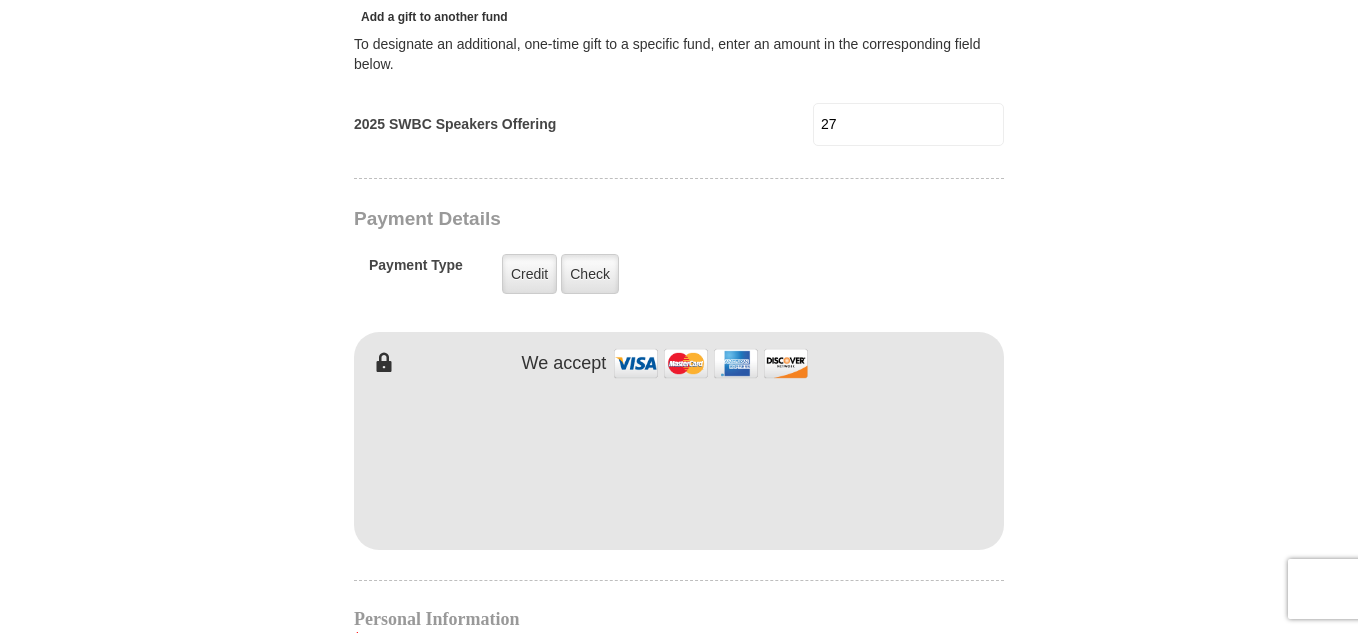type on "Aura" 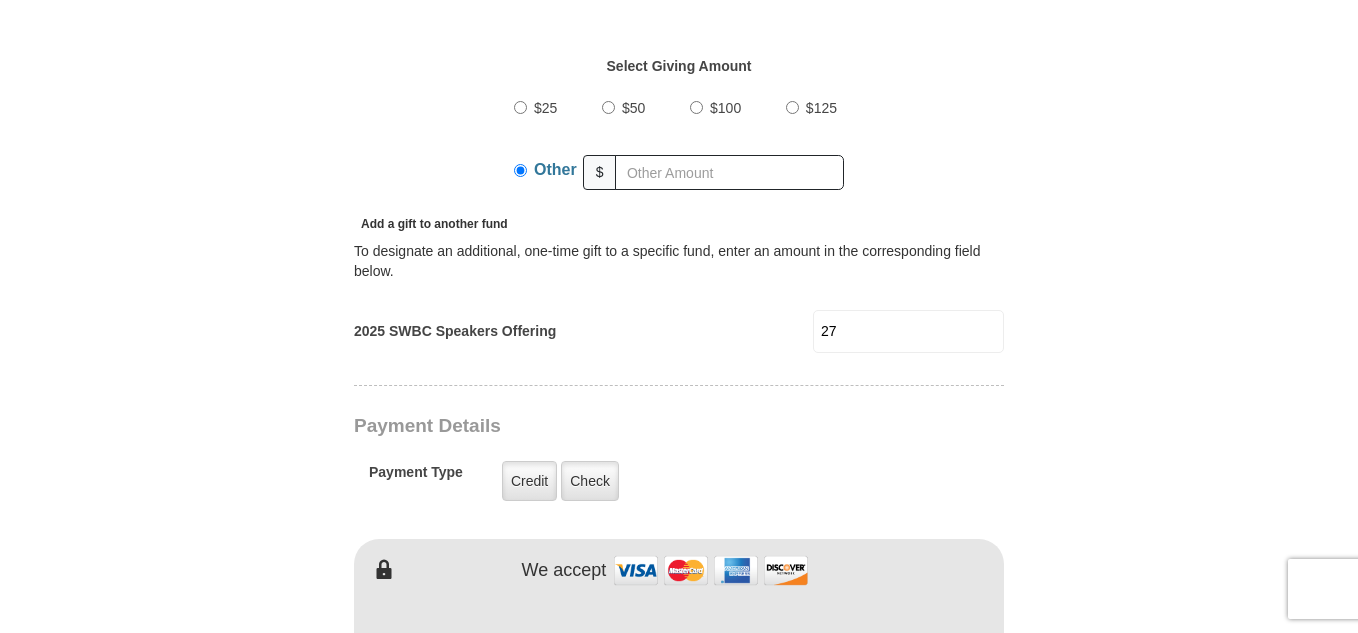 scroll, scrollTop: 600, scrollLeft: 0, axis: vertical 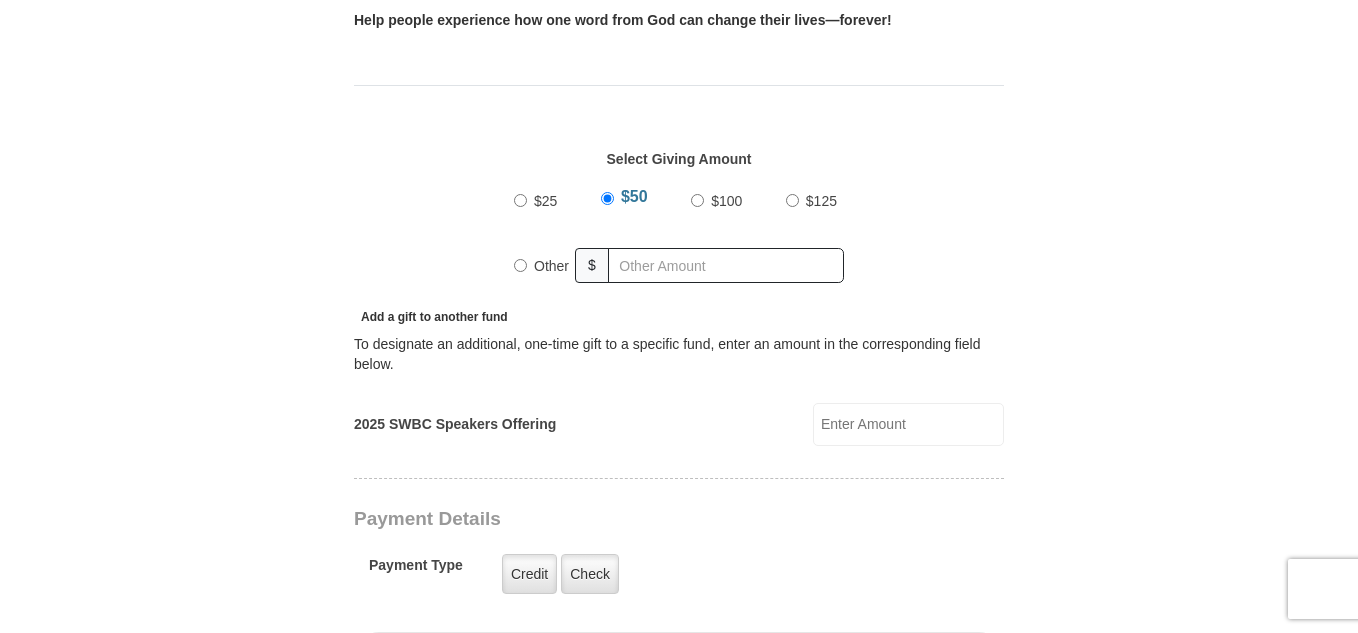 click on "2025 Southwest Believers’ Convention
When you give, you're helping us accomplish our God-given mission of maturing believers all over the world in the use of their faith—using every available voice. We're committed to broadcasting the voice of victory via live events, television, radio, podcasts, websites, social media and much more. One Word from God can change someone’s life forever, and you can be a part of making it happen! Help people experience how one word from God can change their lives—forever!
Select Giving Amount
Amount must be a valid number
$25" at bounding box center [679, 670] 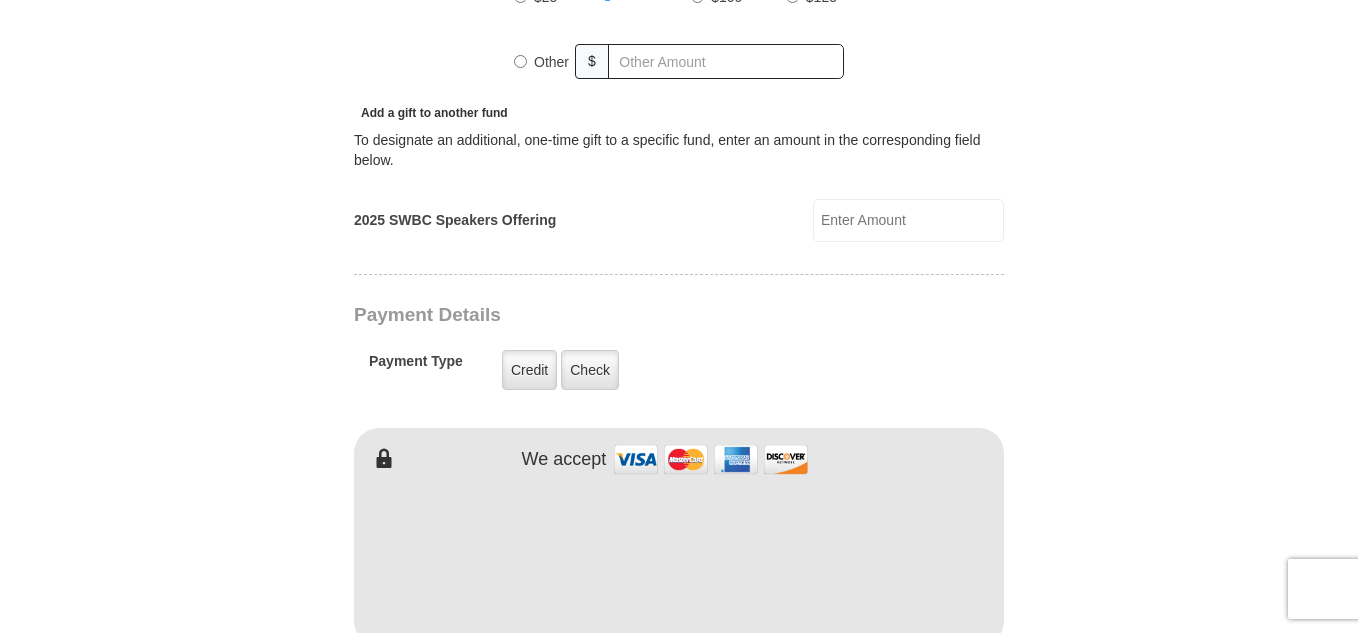 scroll, scrollTop: 600, scrollLeft: 0, axis: vertical 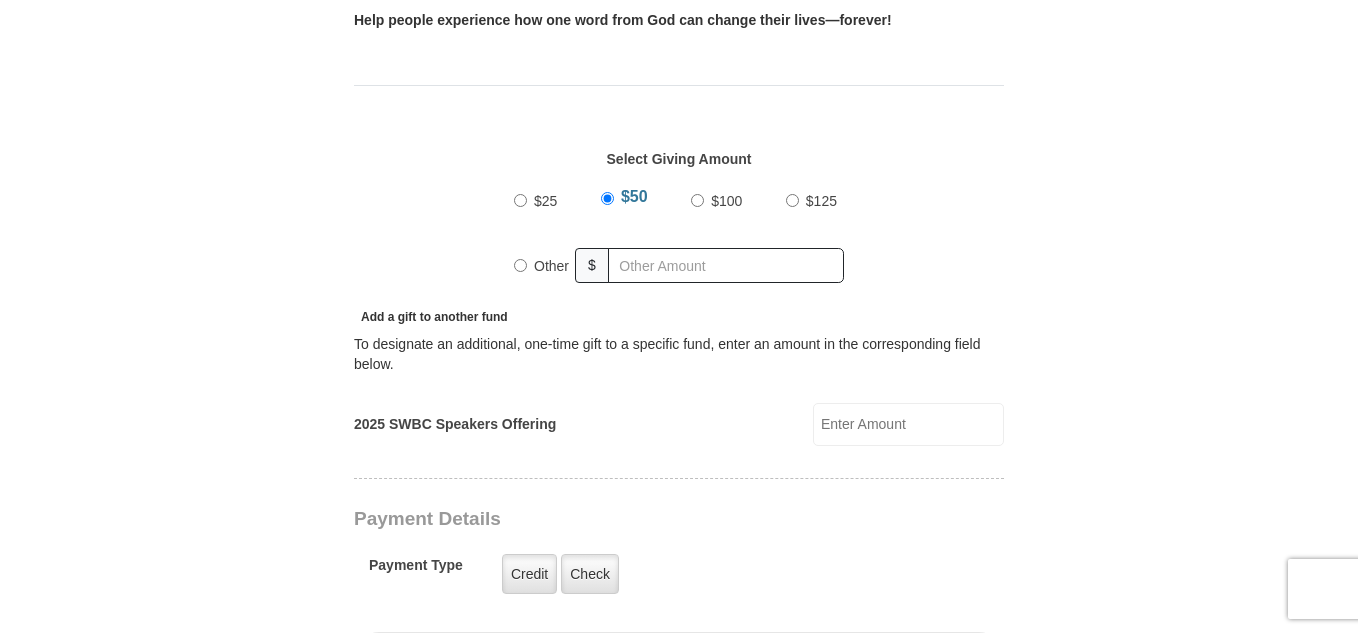 click on "2025 SWBC Speakers Offering" at bounding box center (908, 424) 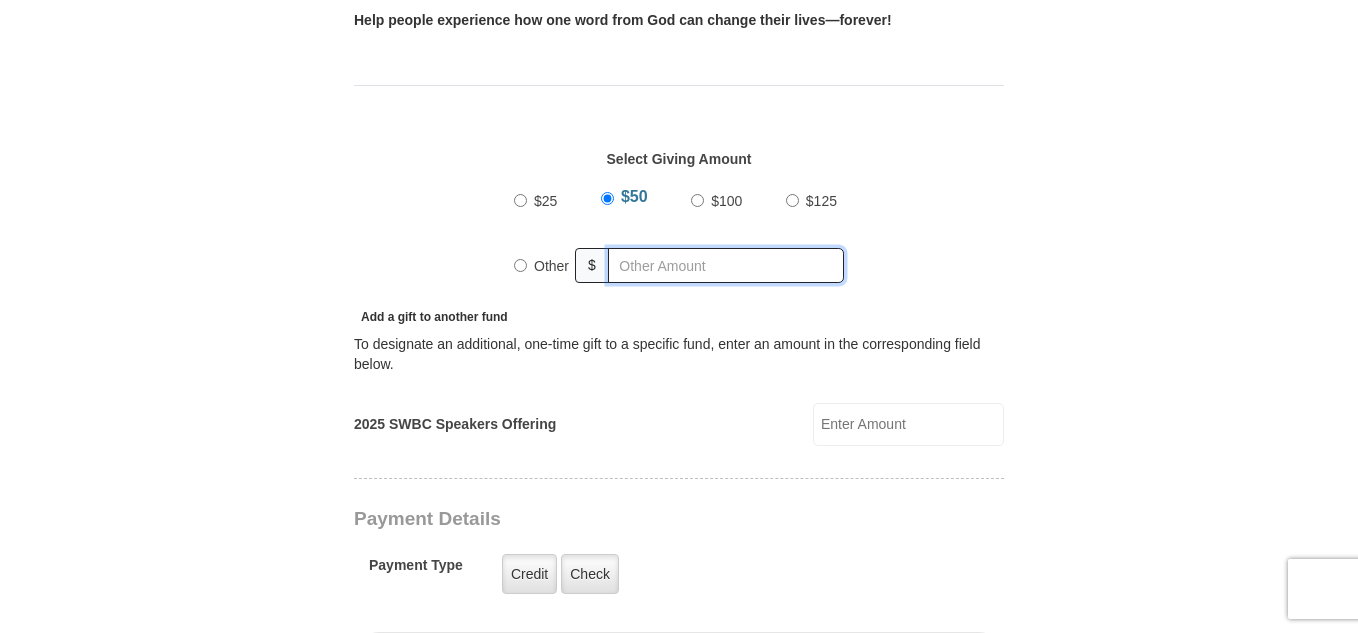 radio on "true" 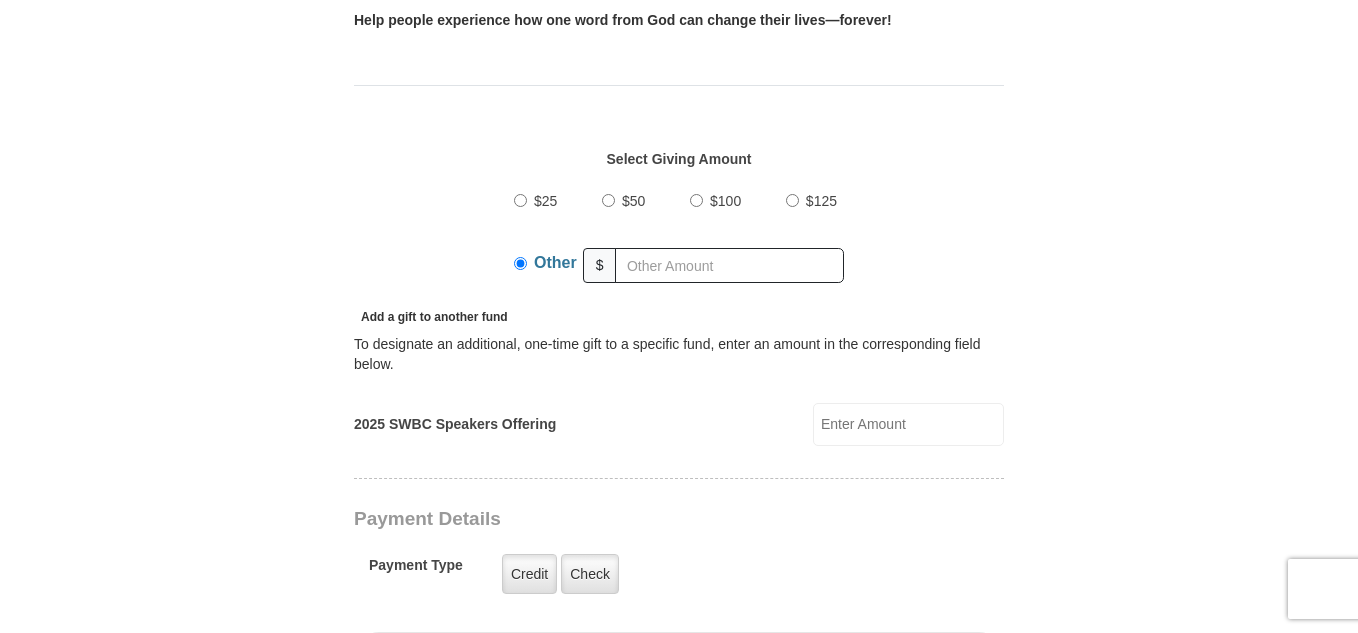 click on "2025 SWBC Speakers Offering" at bounding box center (908, 424) 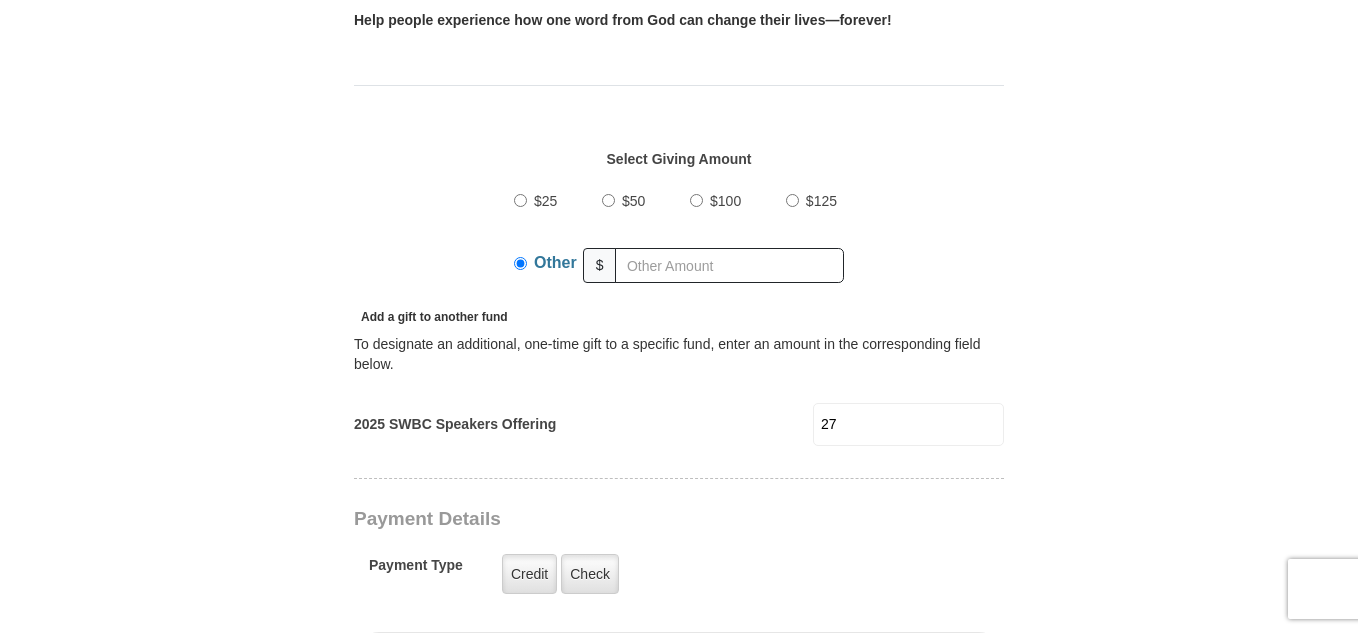 click on "Payment Details" at bounding box center (609, 519) 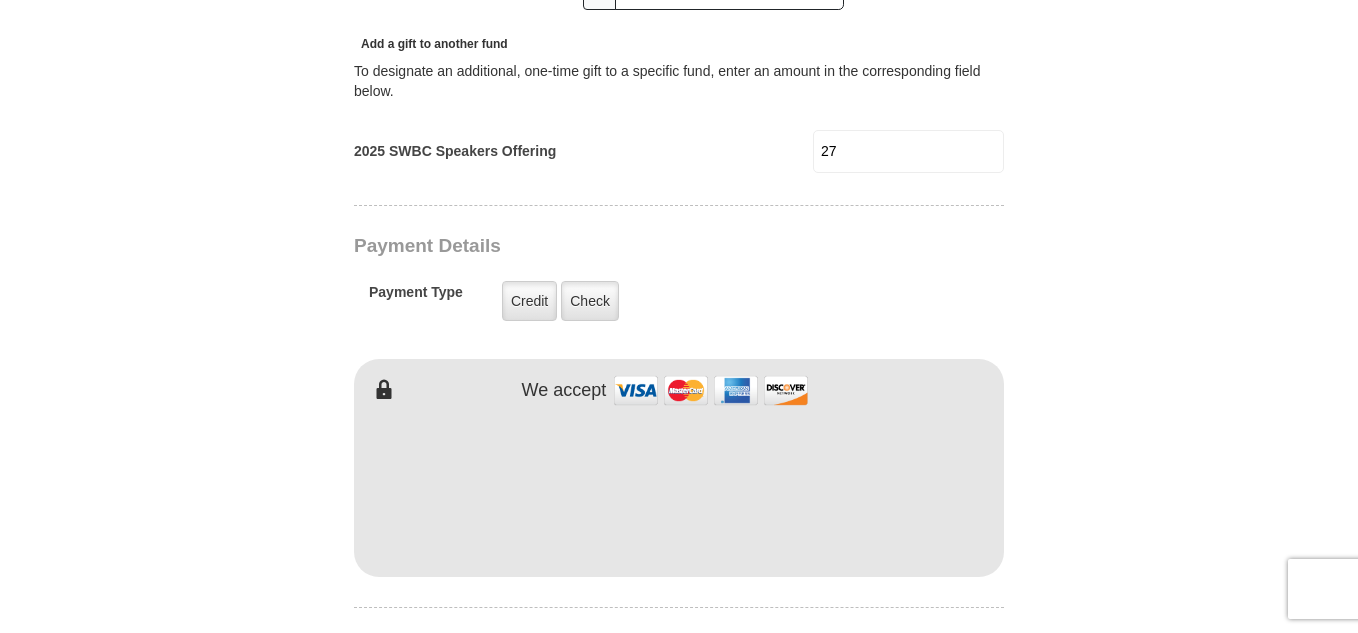 scroll, scrollTop: 1000, scrollLeft: 0, axis: vertical 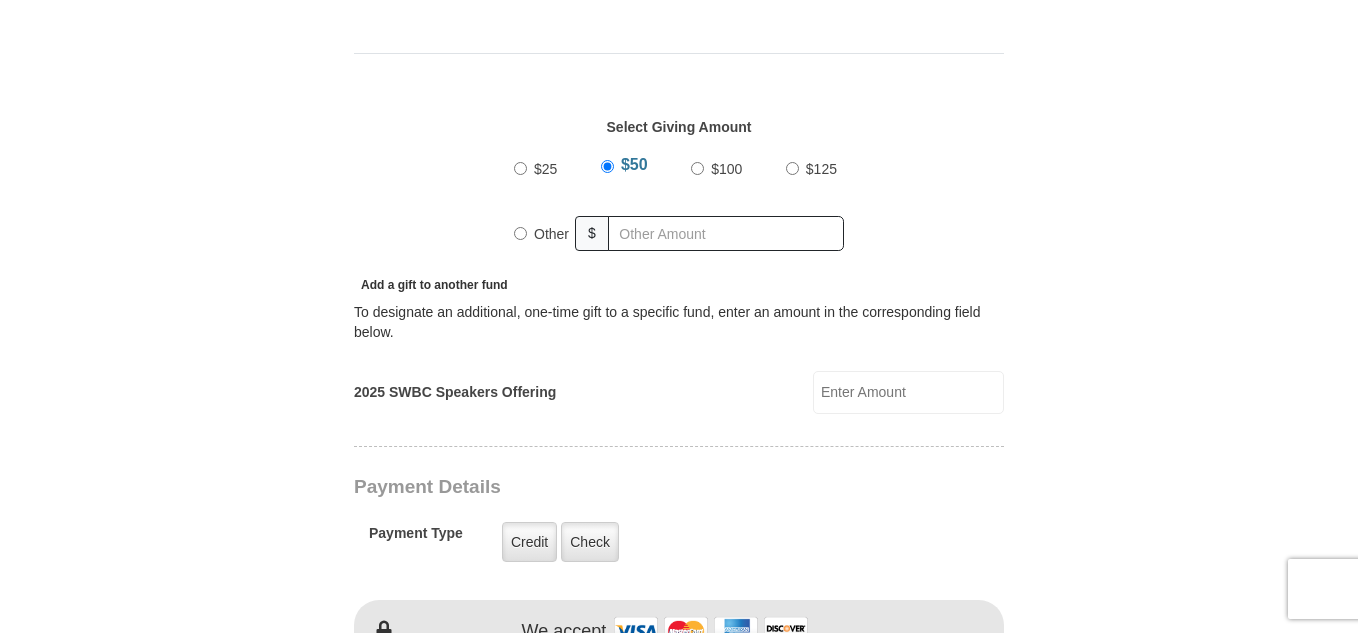 click on "2025 SWBC Speakers Offering" at bounding box center (908, 392) 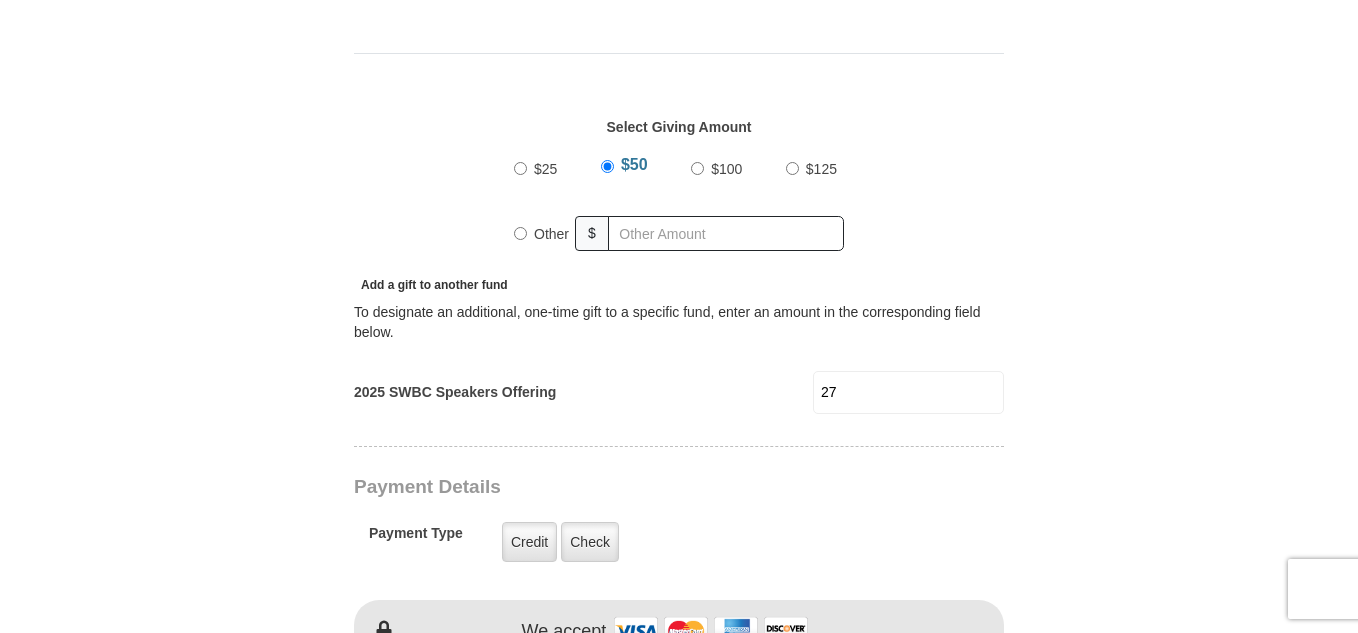 scroll, scrollTop: 732, scrollLeft: 0, axis: vertical 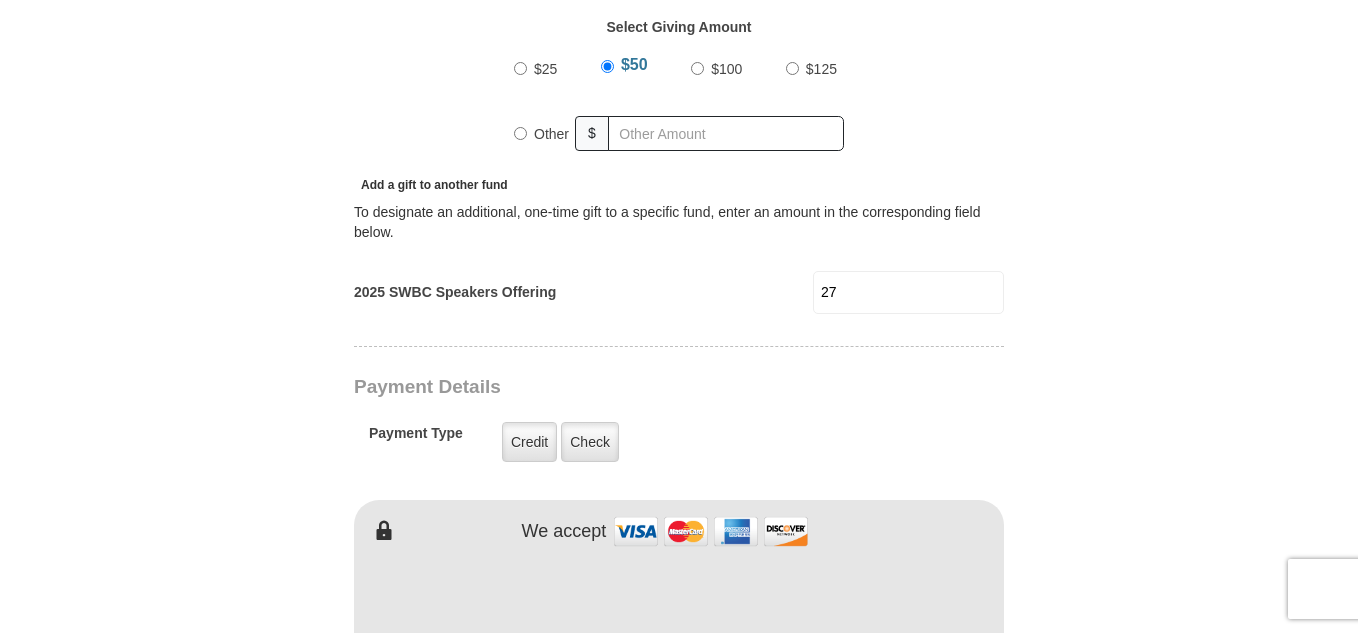 click on "27" at bounding box center [908, 292] 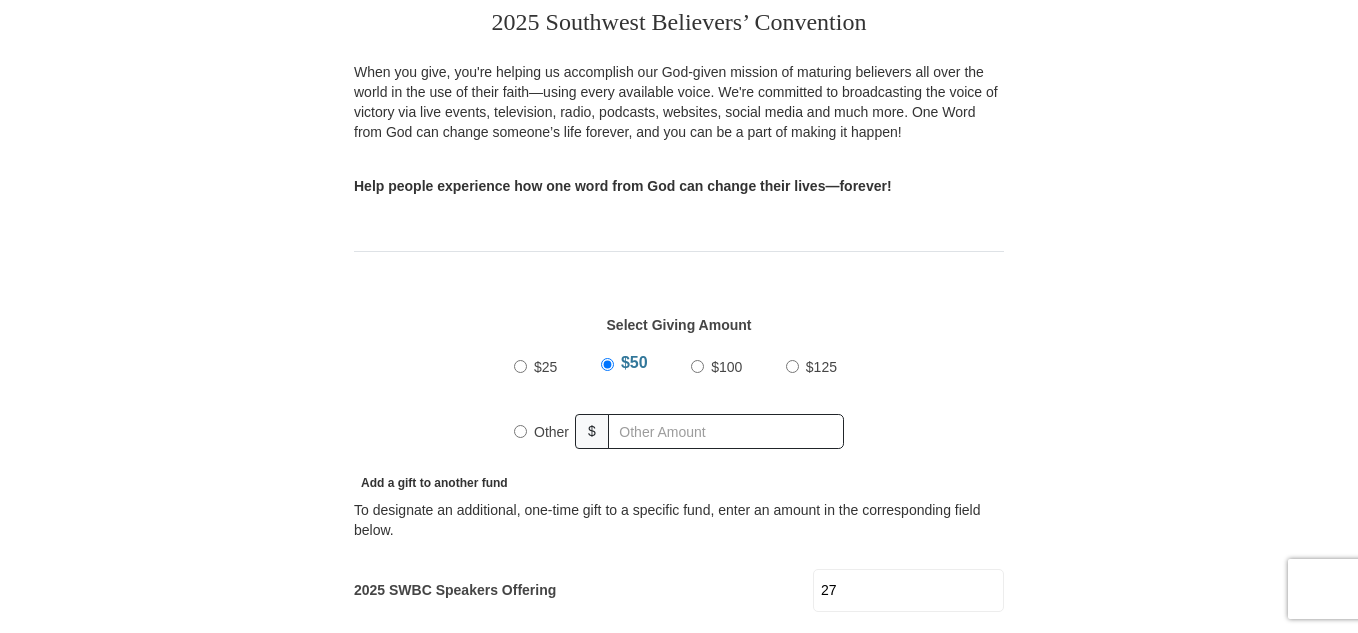 scroll, scrollTop: 432, scrollLeft: 0, axis: vertical 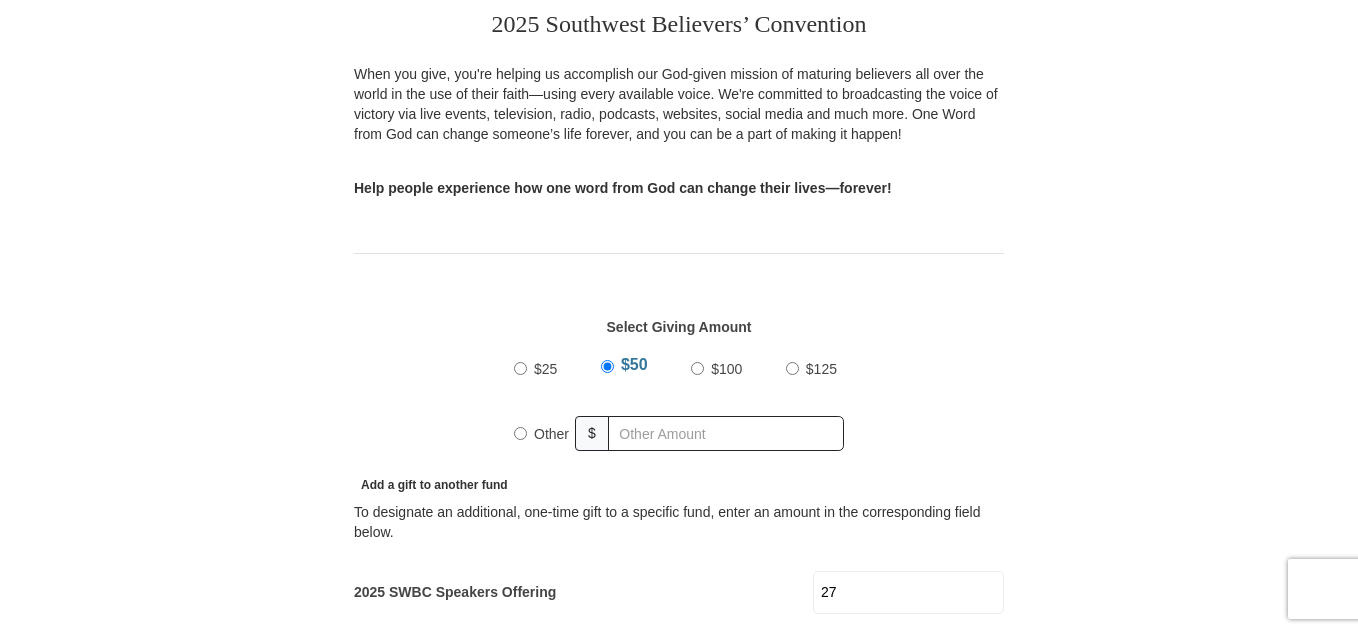 click on "Other" at bounding box center (520, 433) 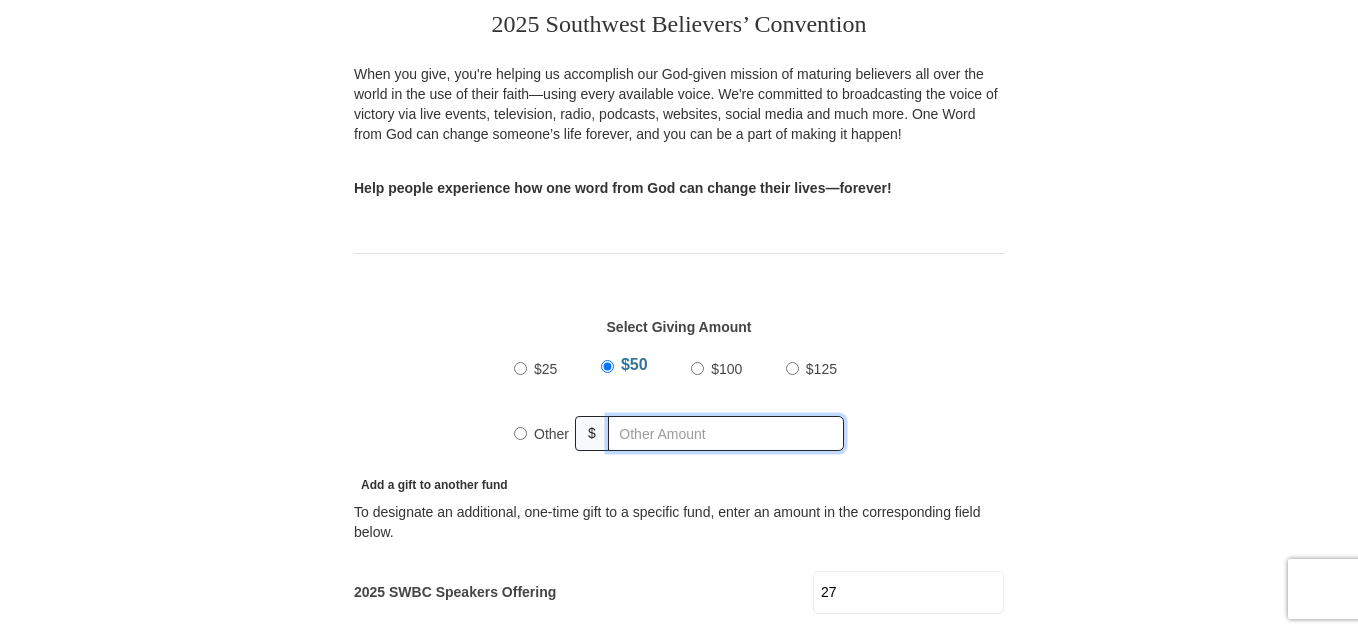 radio on "true" 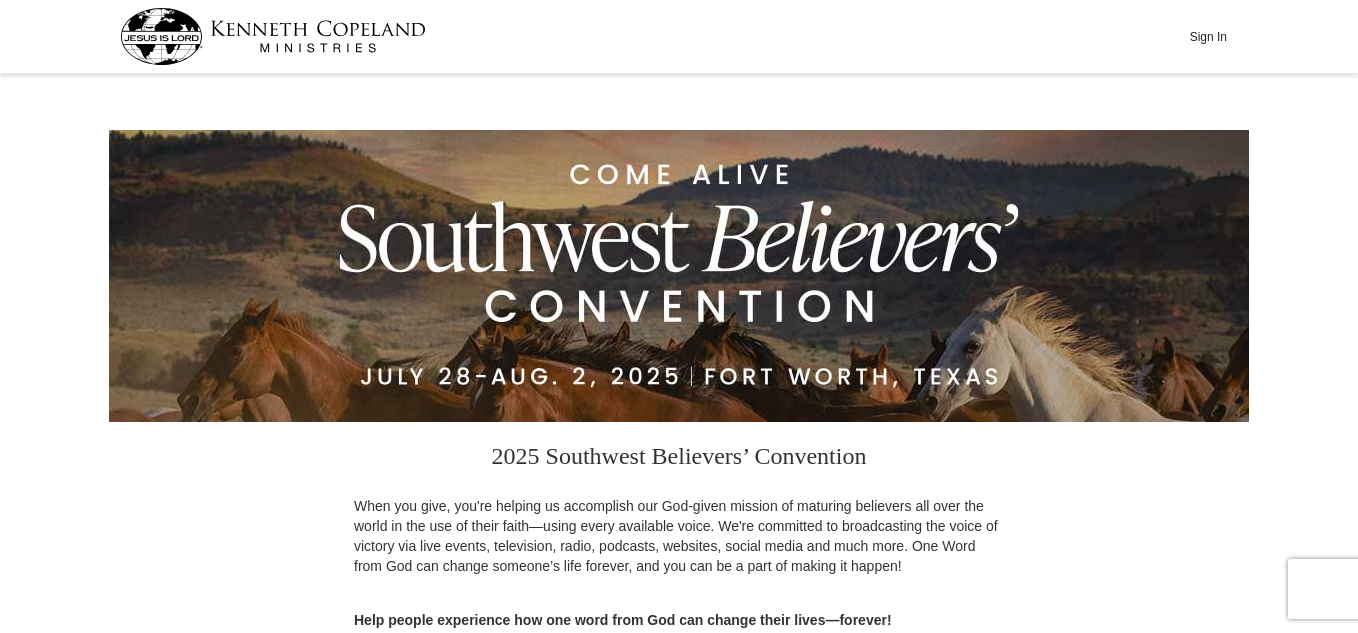 scroll, scrollTop: 600, scrollLeft: 0, axis: vertical 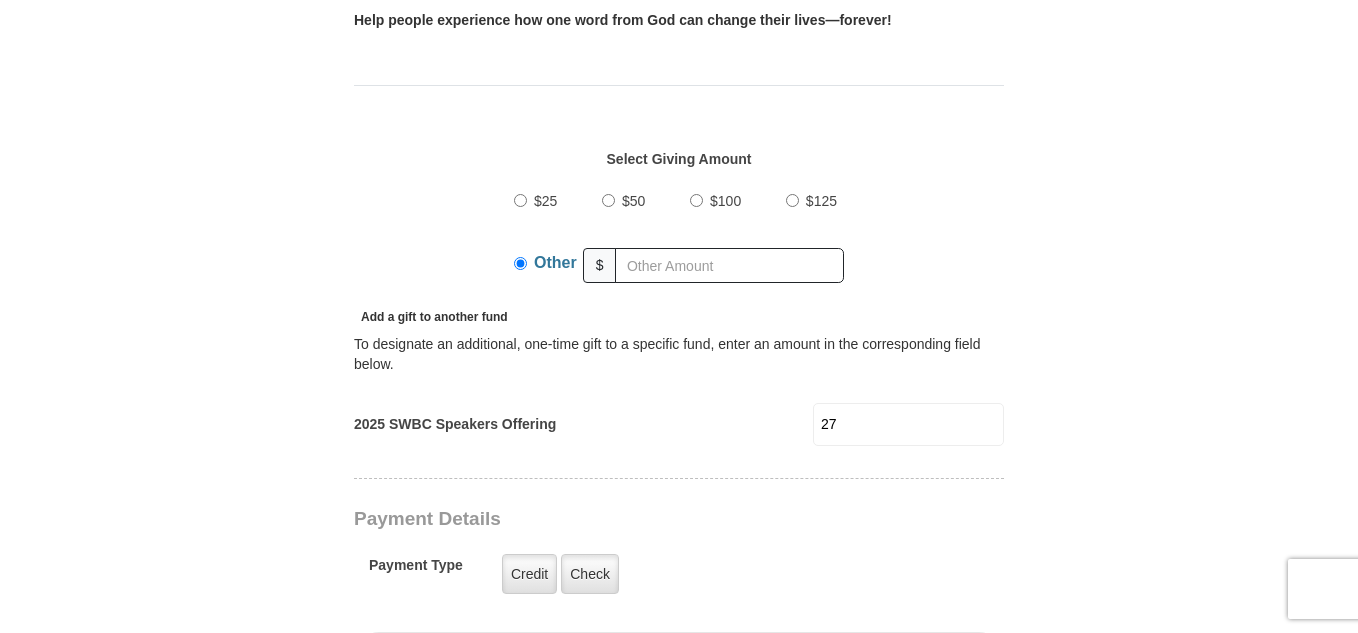 click on "27" at bounding box center (908, 424) 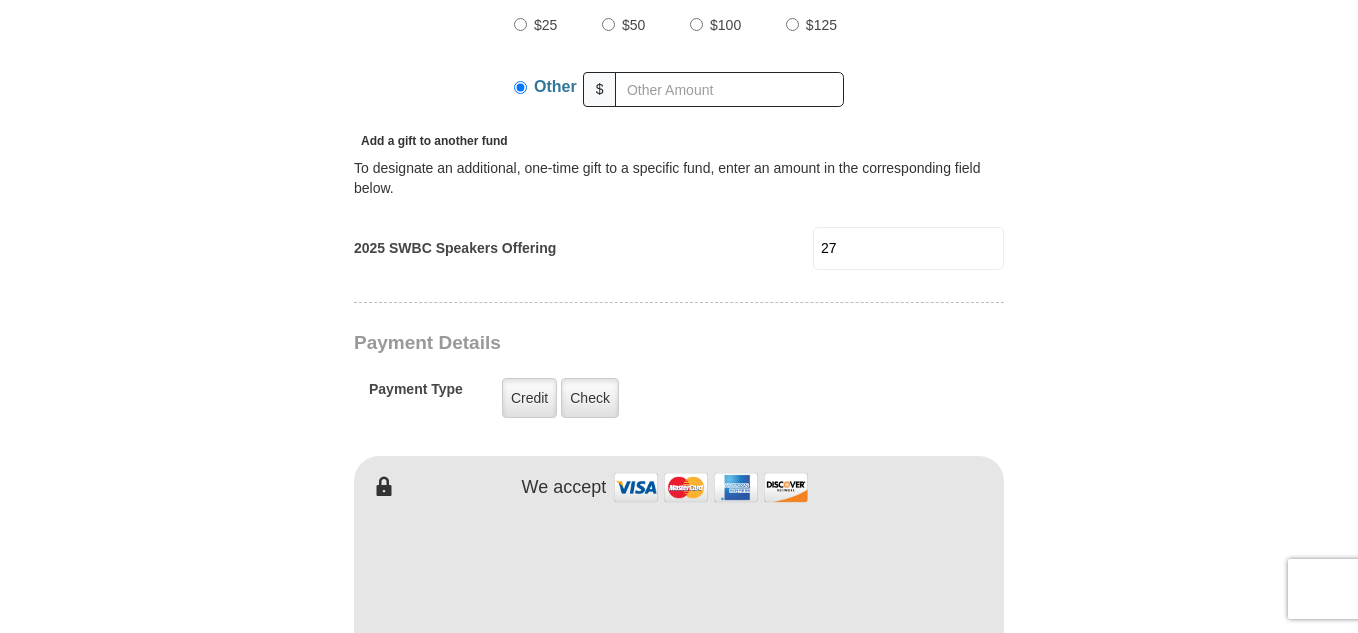 scroll, scrollTop: 700, scrollLeft: 0, axis: vertical 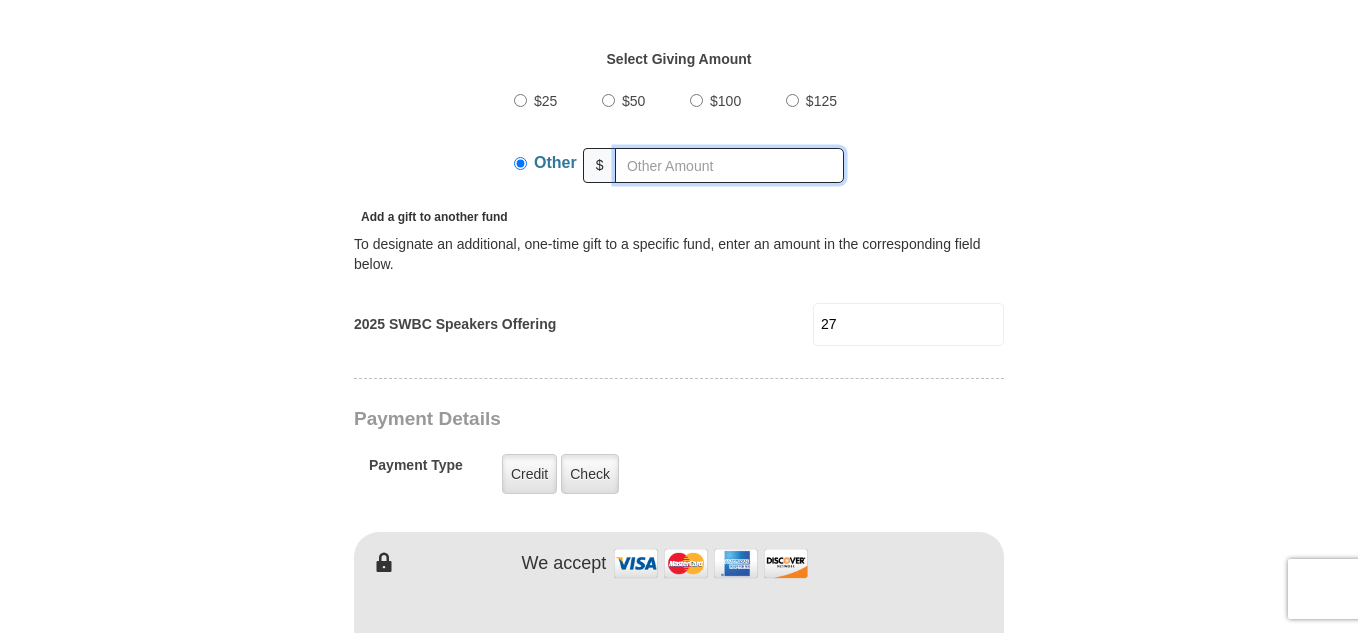 click at bounding box center (729, 165) 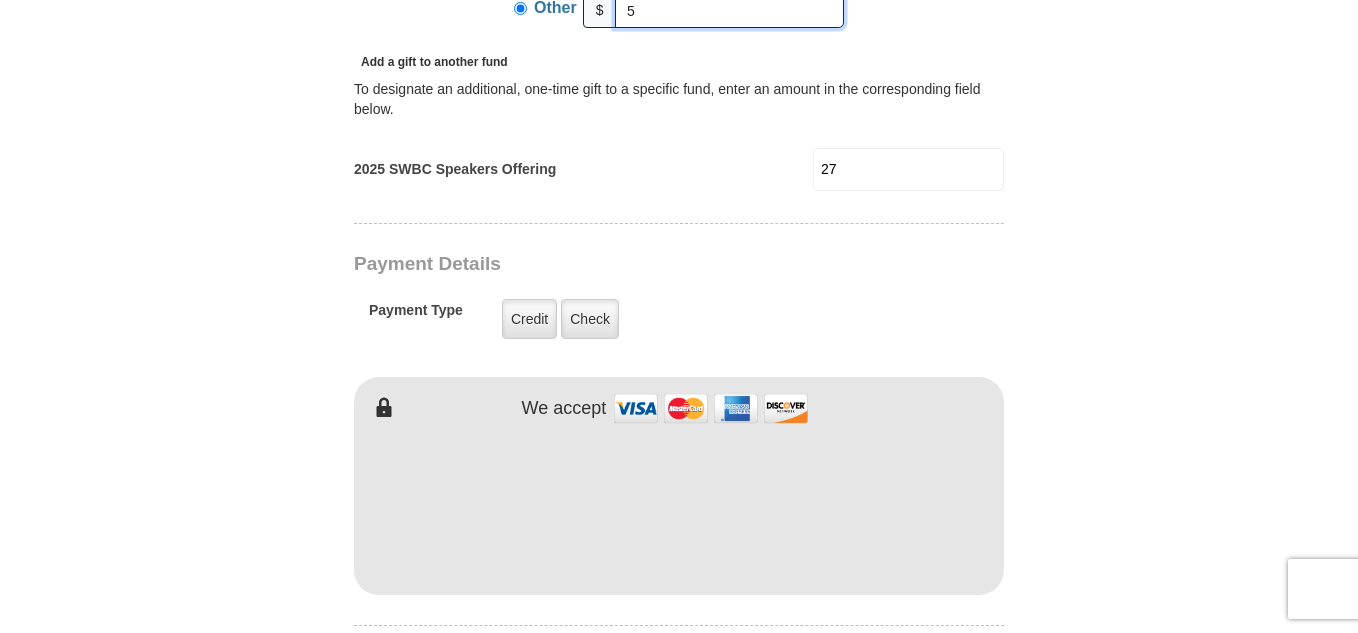 scroll, scrollTop: 1000, scrollLeft: 0, axis: vertical 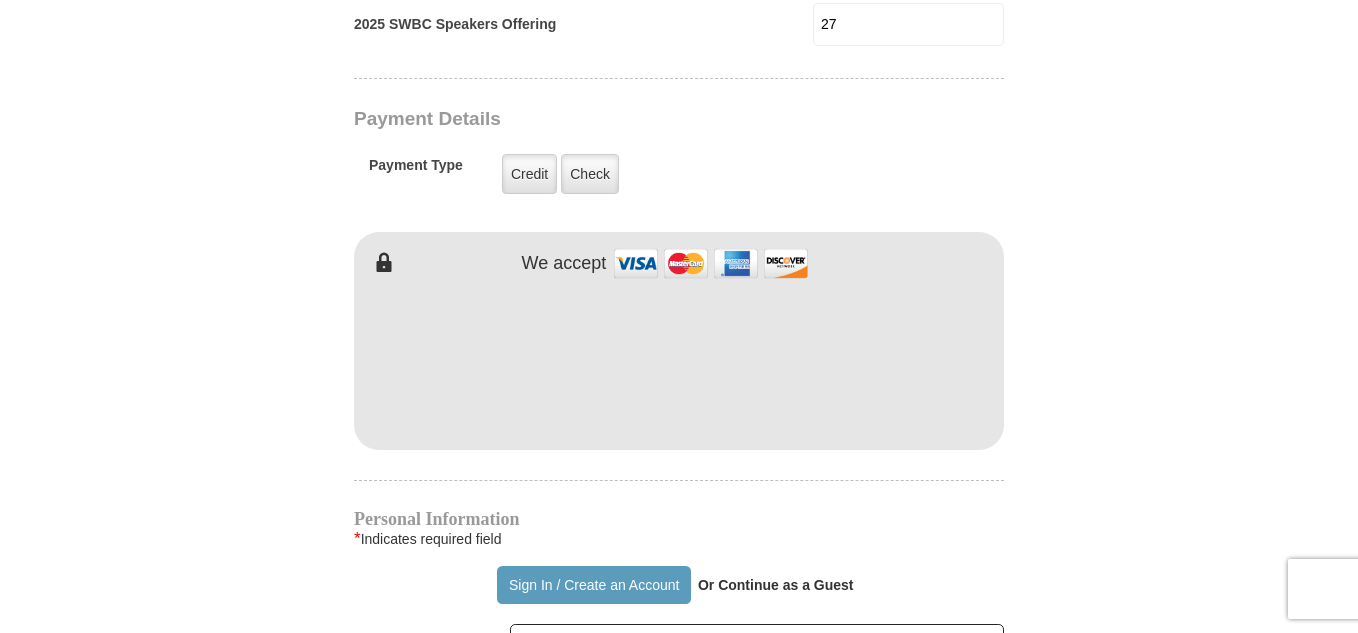 type on "5" 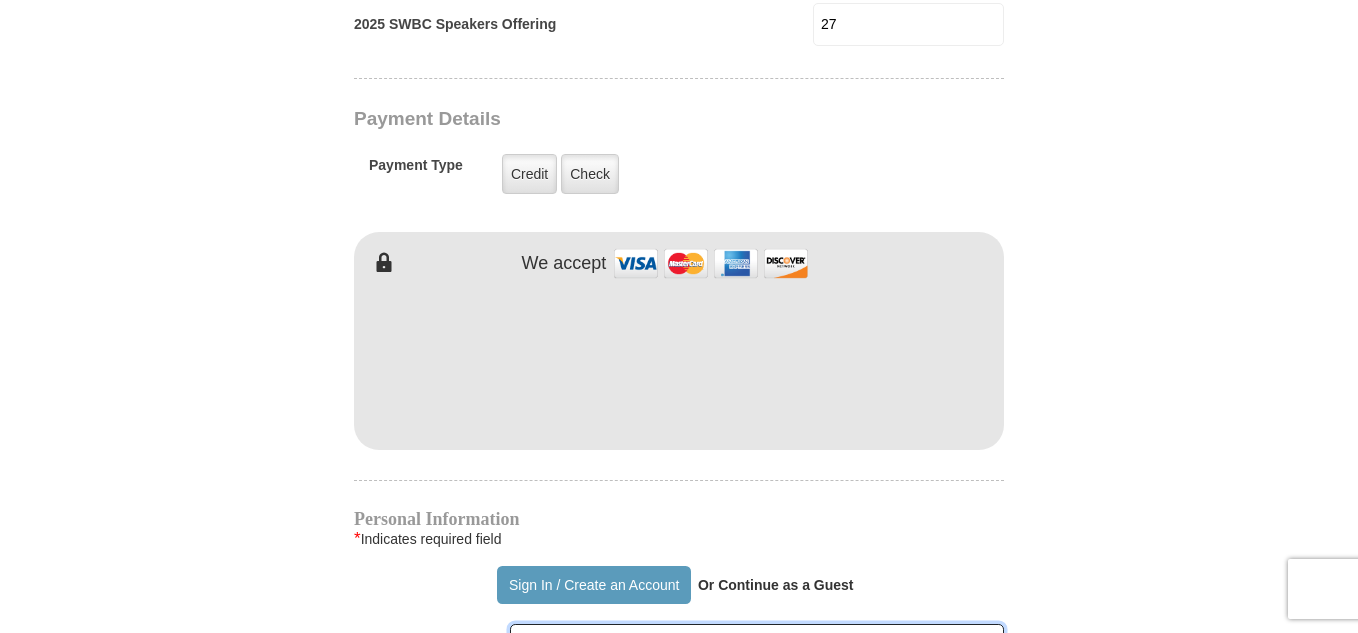 type on "Aura" 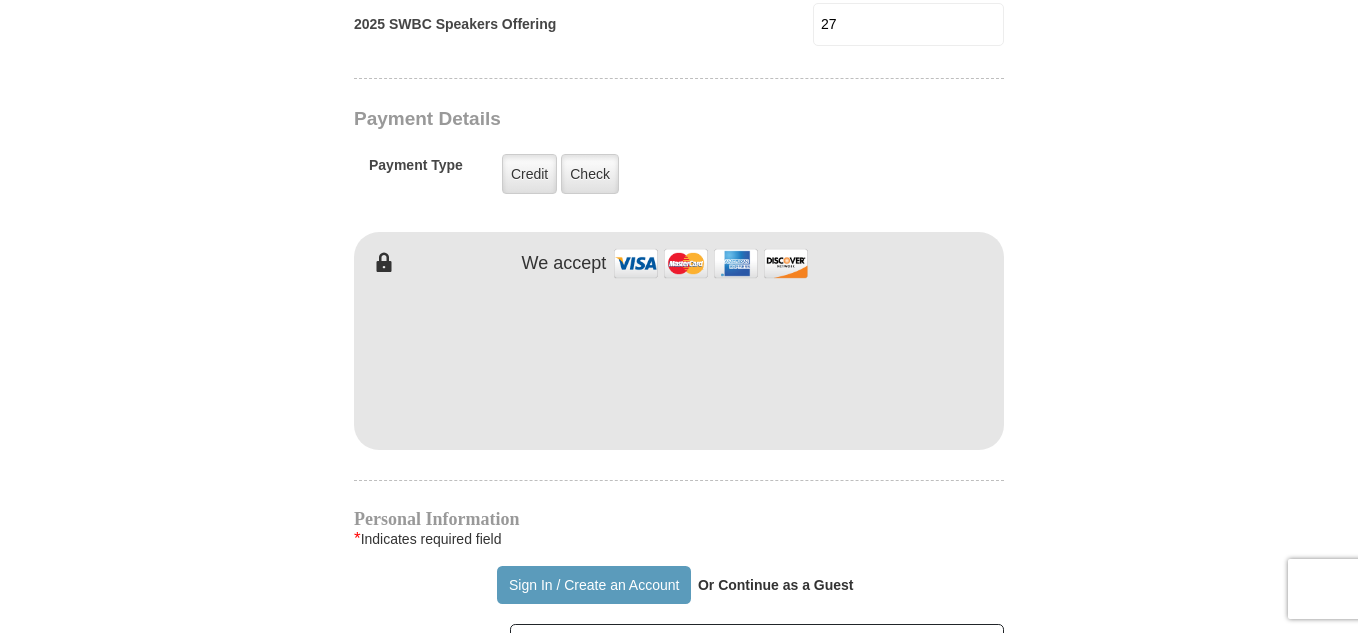 type on "Quant" 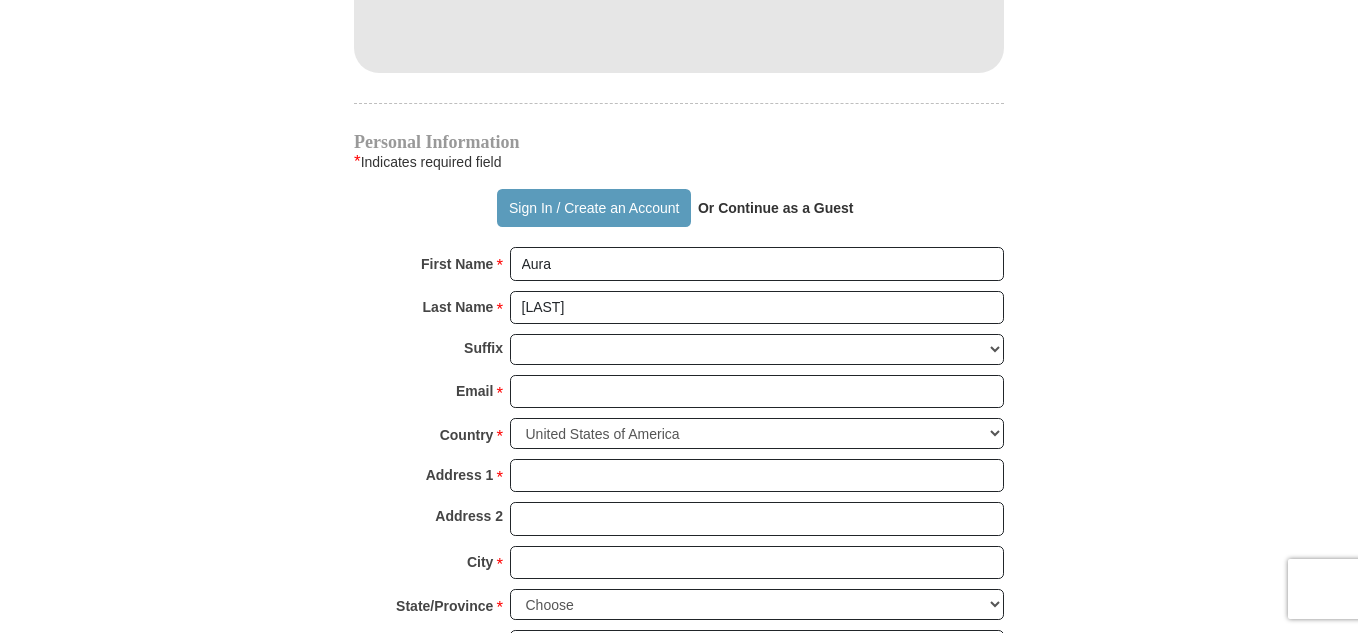scroll, scrollTop: 1400, scrollLeft: 0, axis: vertical 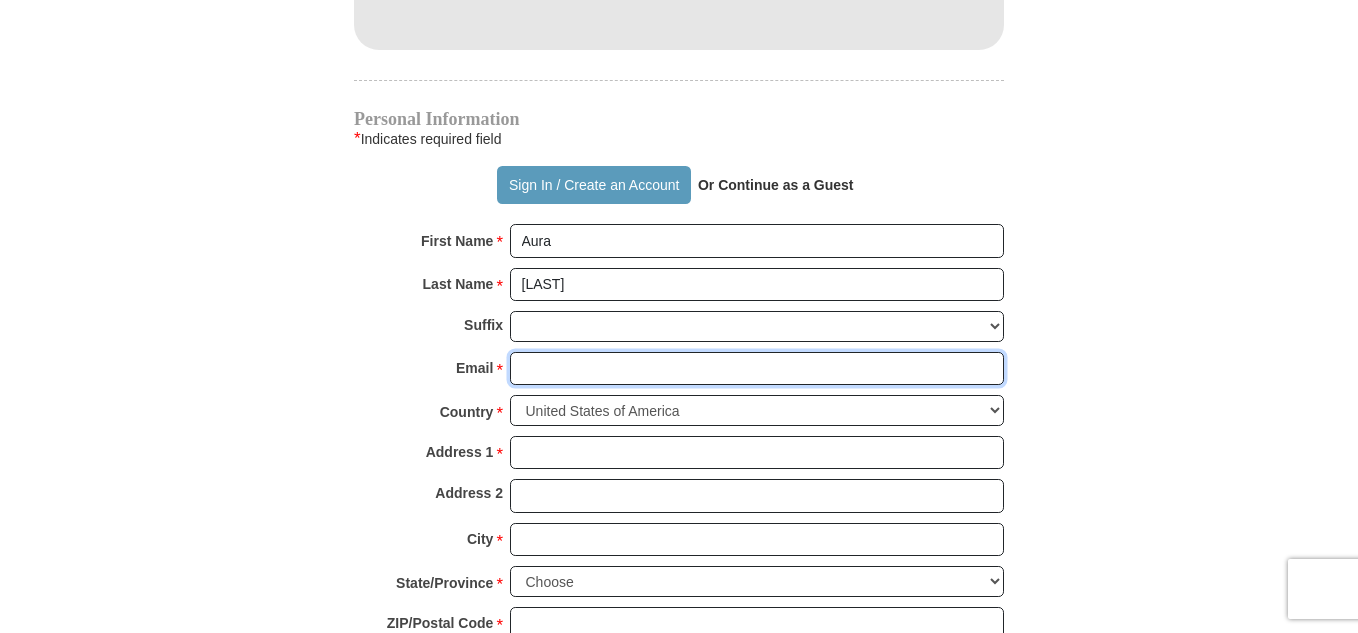 click on "Email
*" at bounding box center (757, 369) 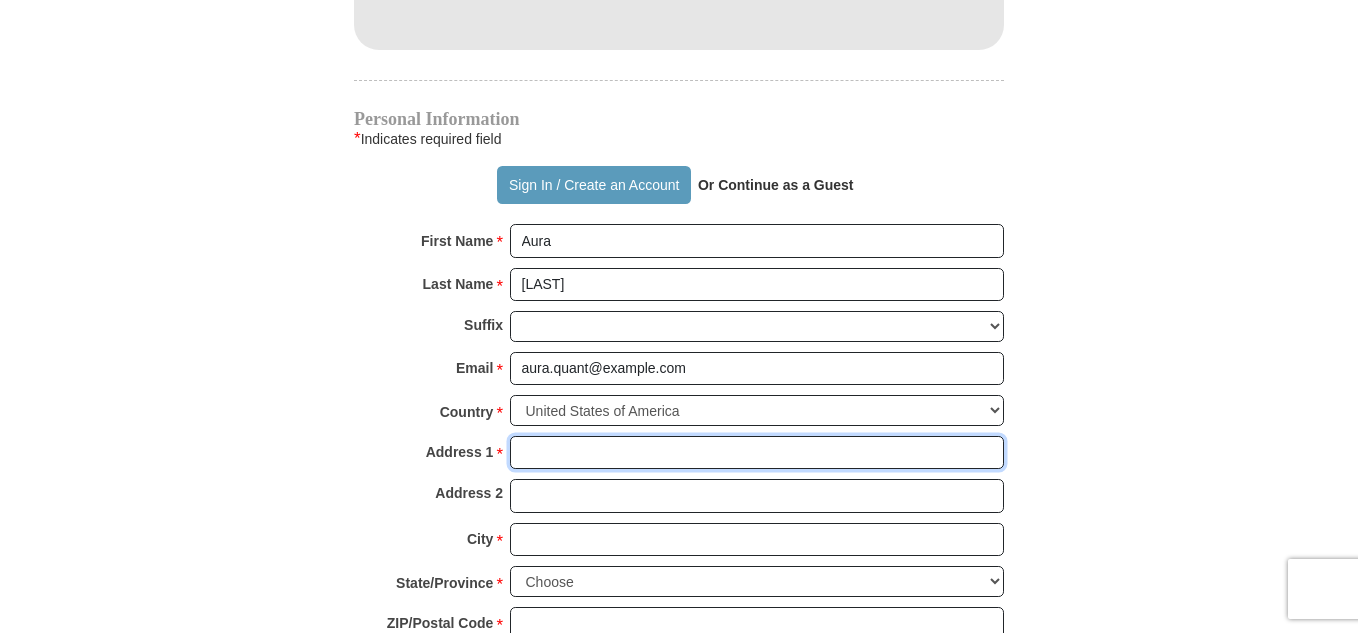click on "Address 1
*" at bounding box center [757, 453] 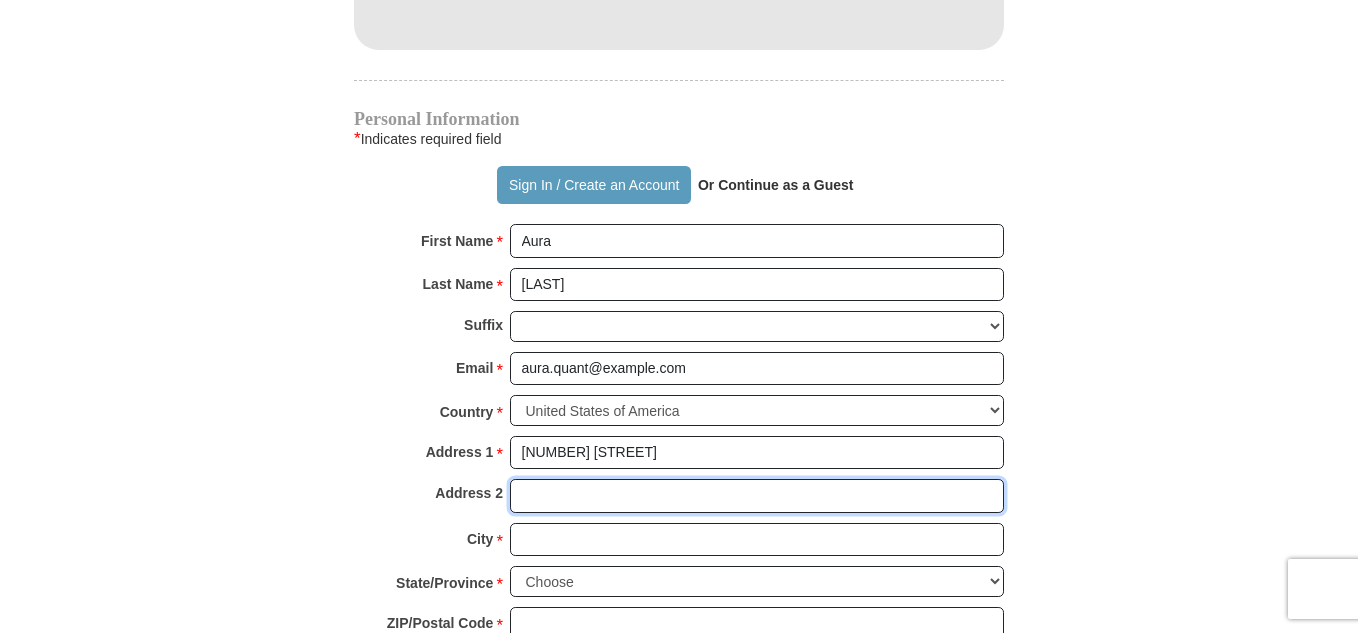 type on "Apartment 36" 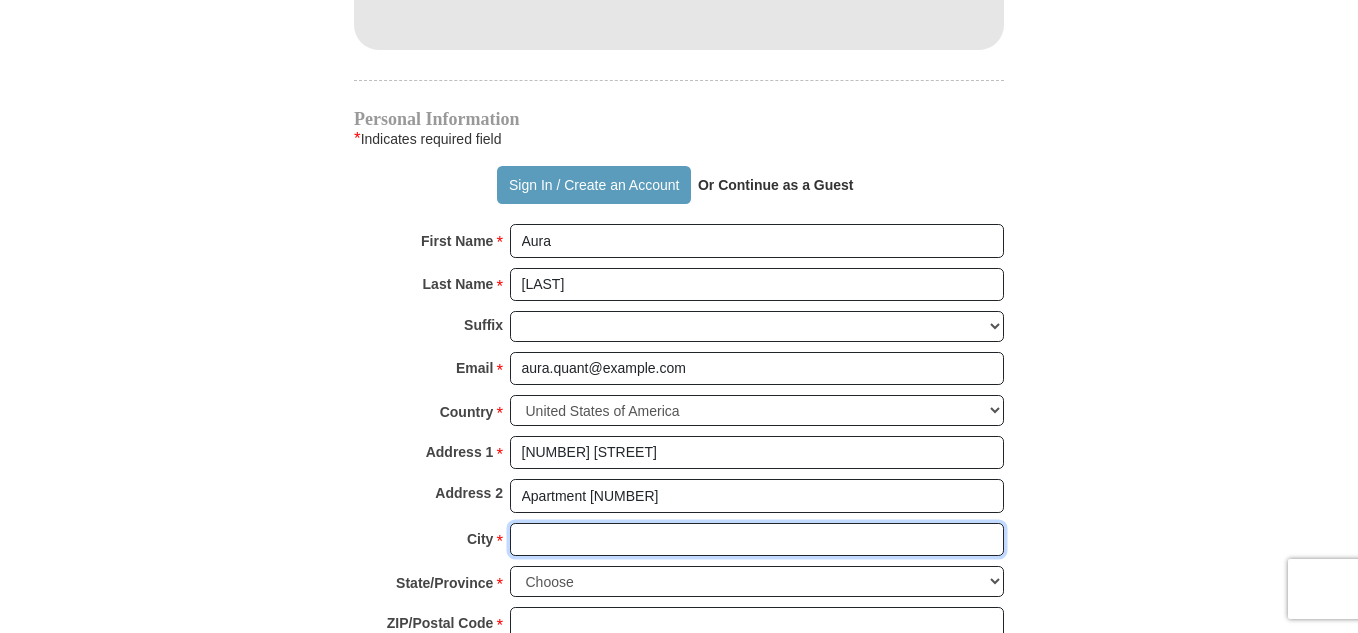 type on "San Jose" 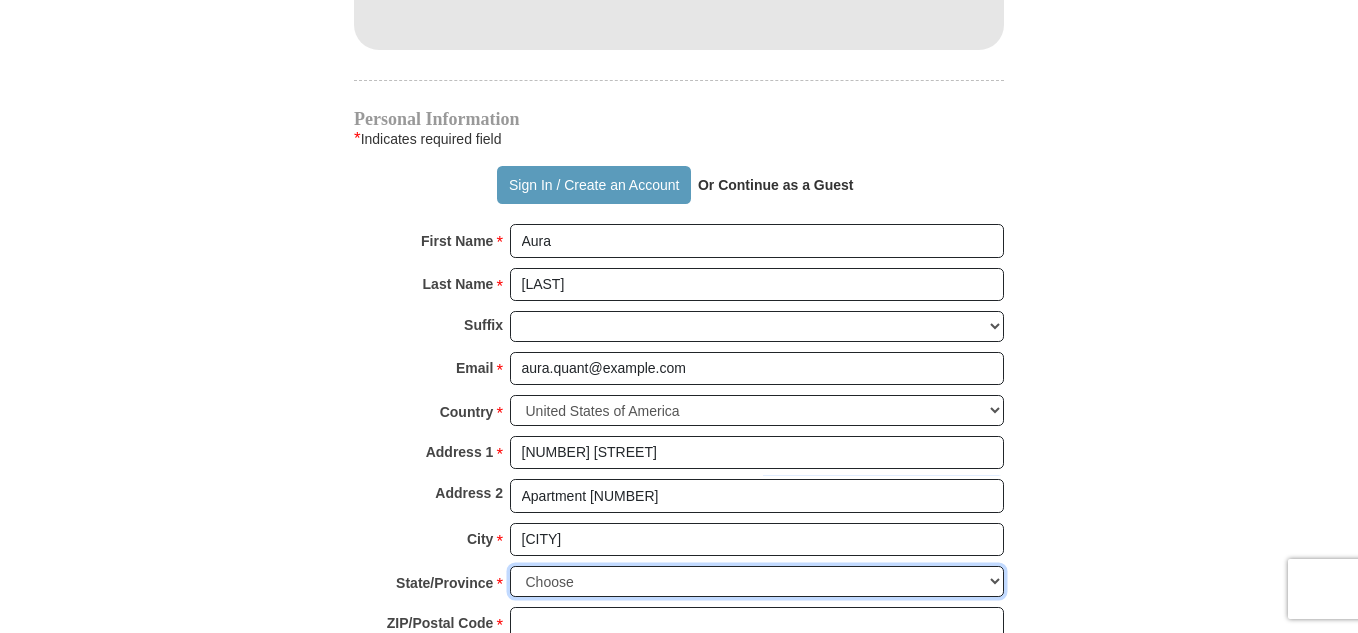 select on "CA" 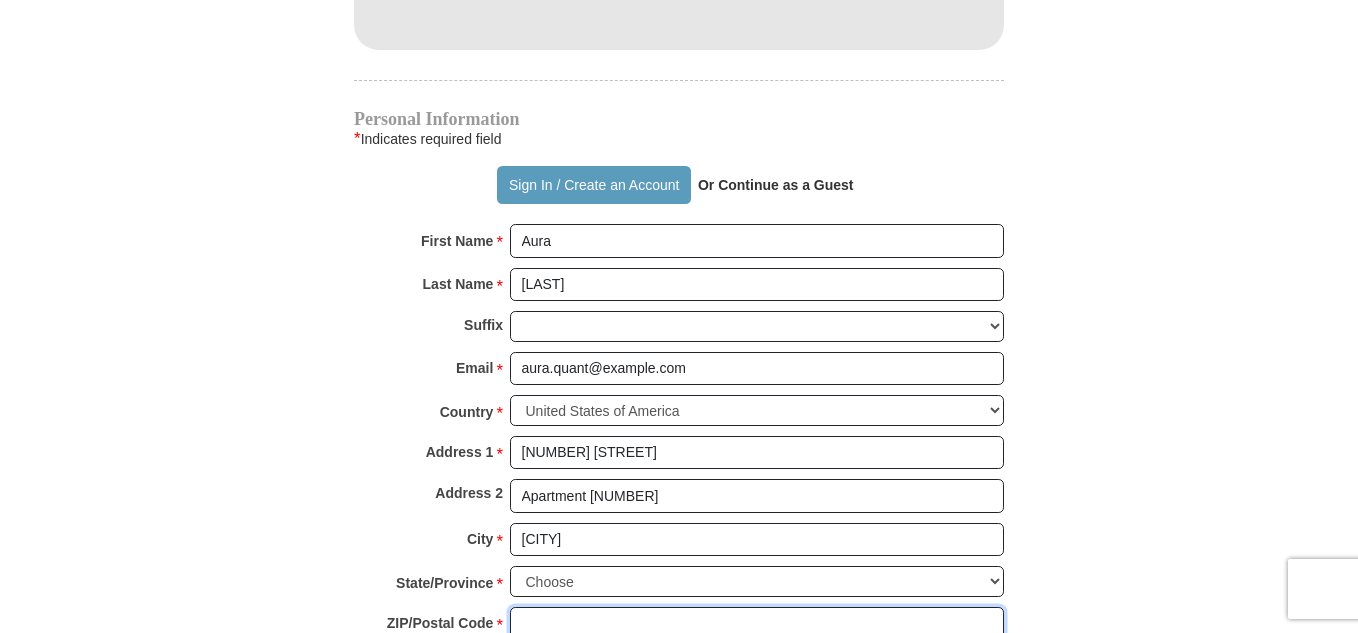 type on "95128" 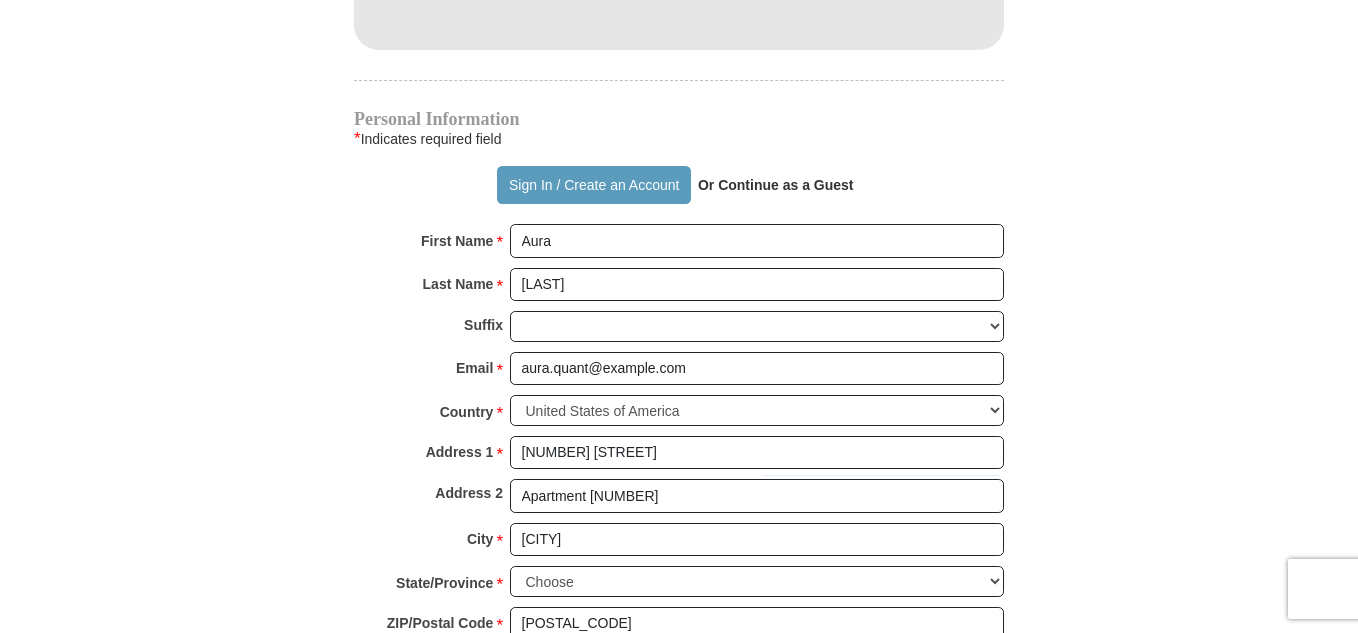 type on "7147189595" 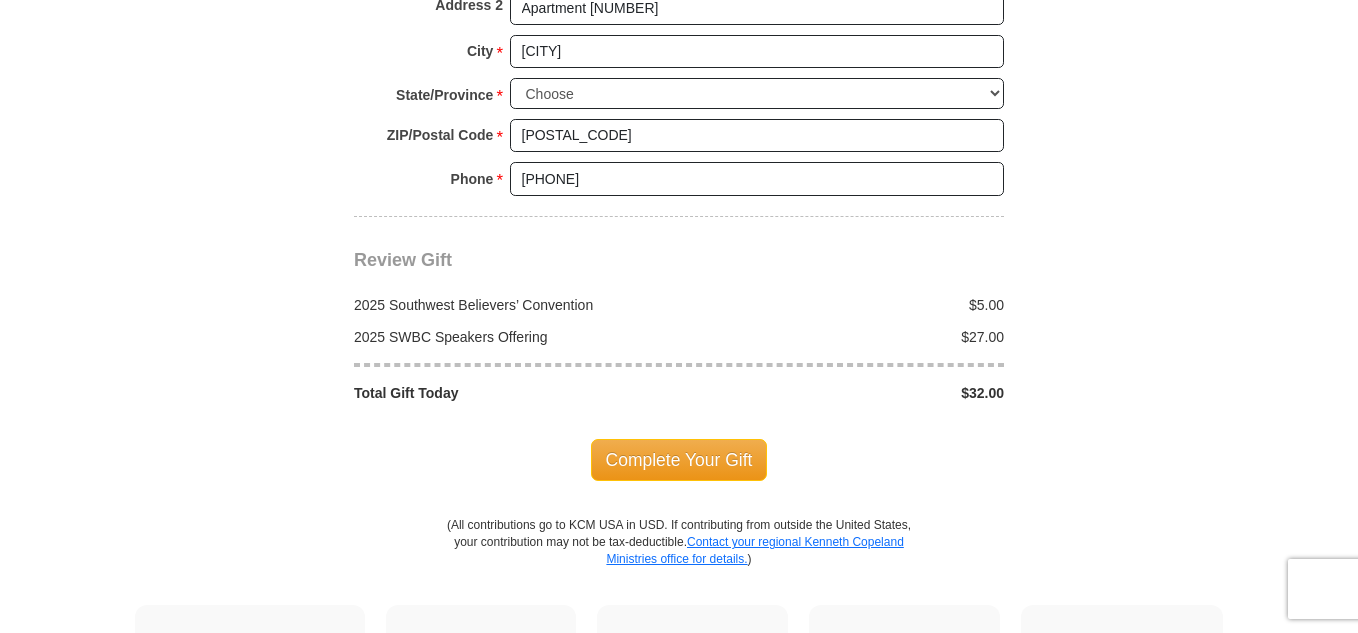 scroll, scrollTop: 2000, scrollLeft: 0, axis: vertical 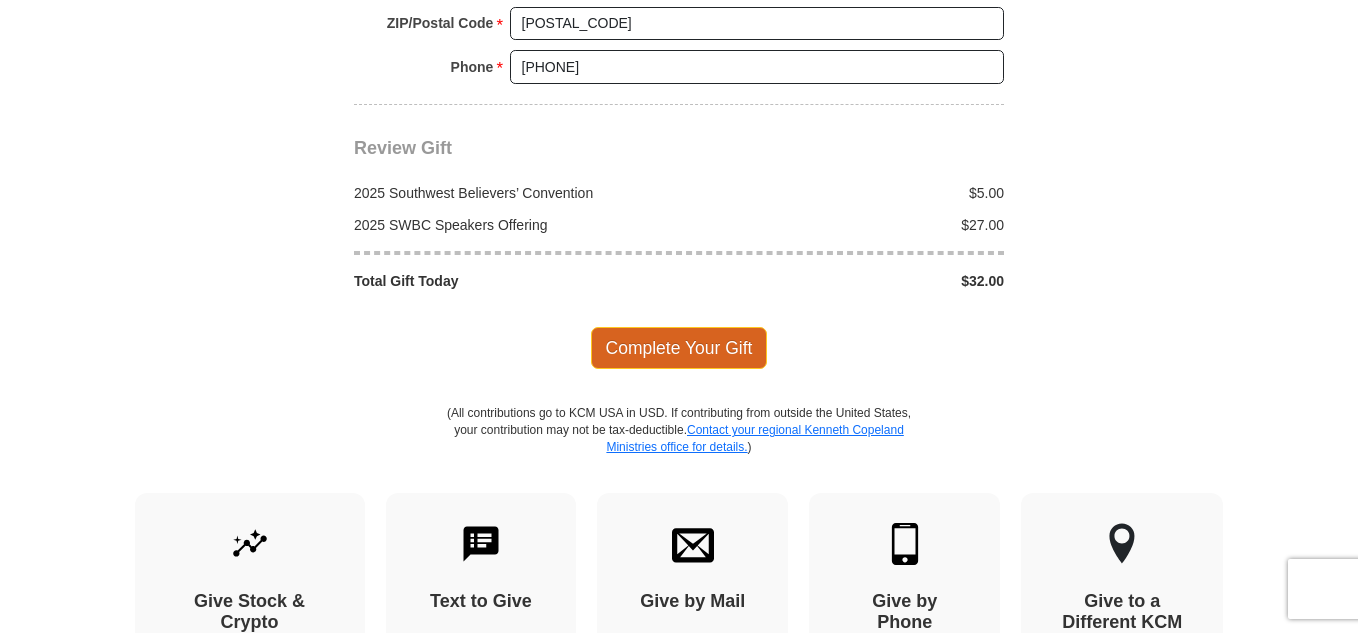 click on "Complete Your Gift" at bounding box center (679, 348) 